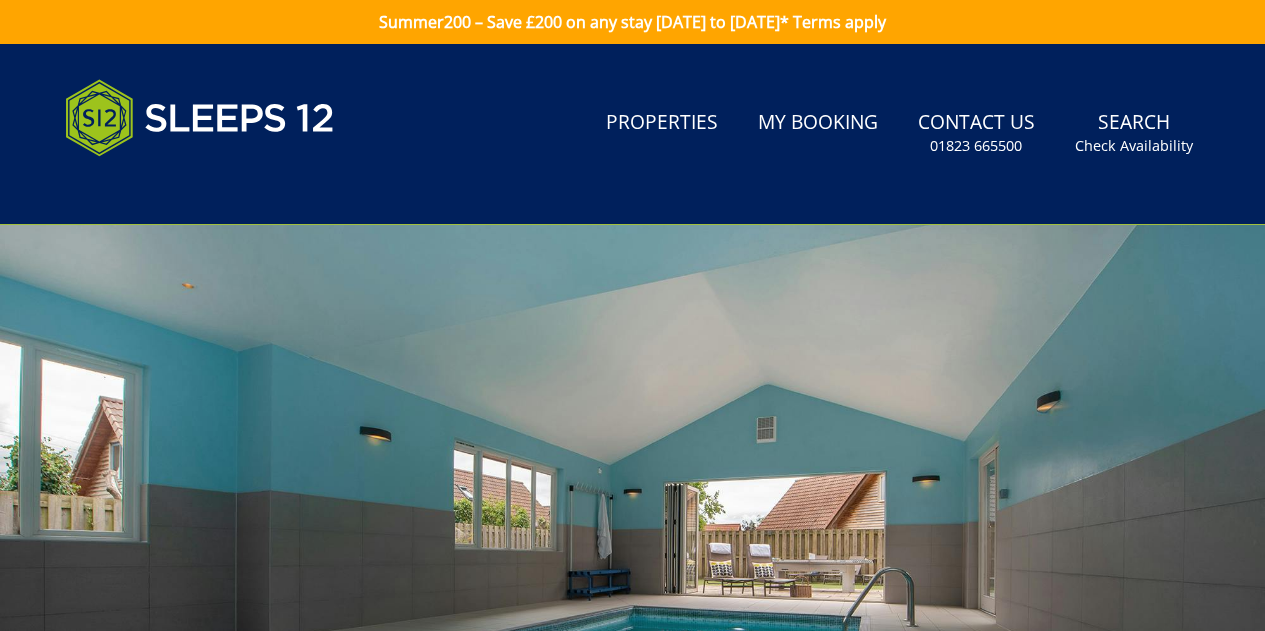 scroll, scrollTop: 924, scrollLeft: 0, axis: vertical 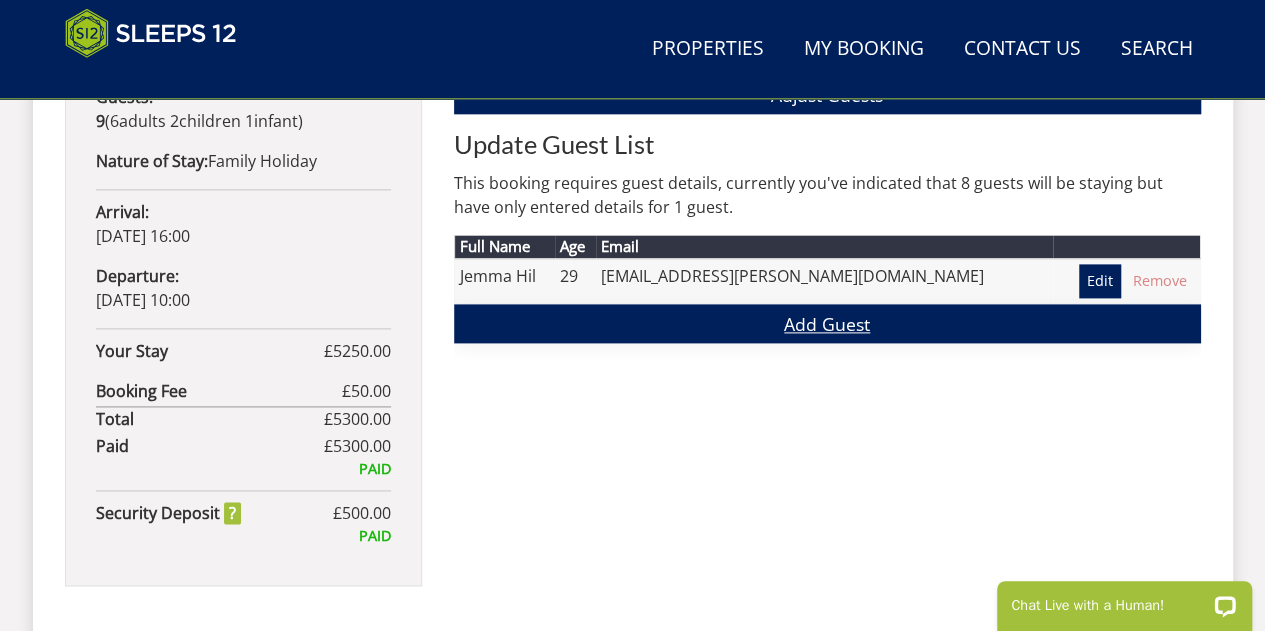 click on "Add Guest" at bounding box center [827, 323] 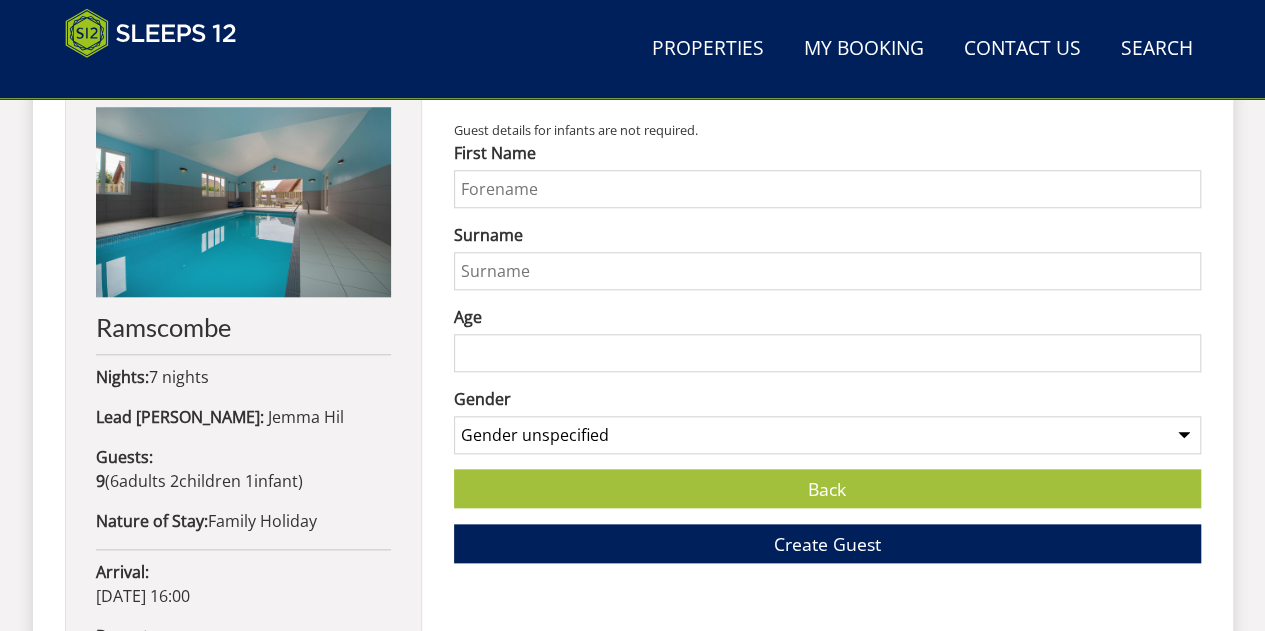 scroll, scrollTop: 890, scrollLeft: 0, axis: vertical 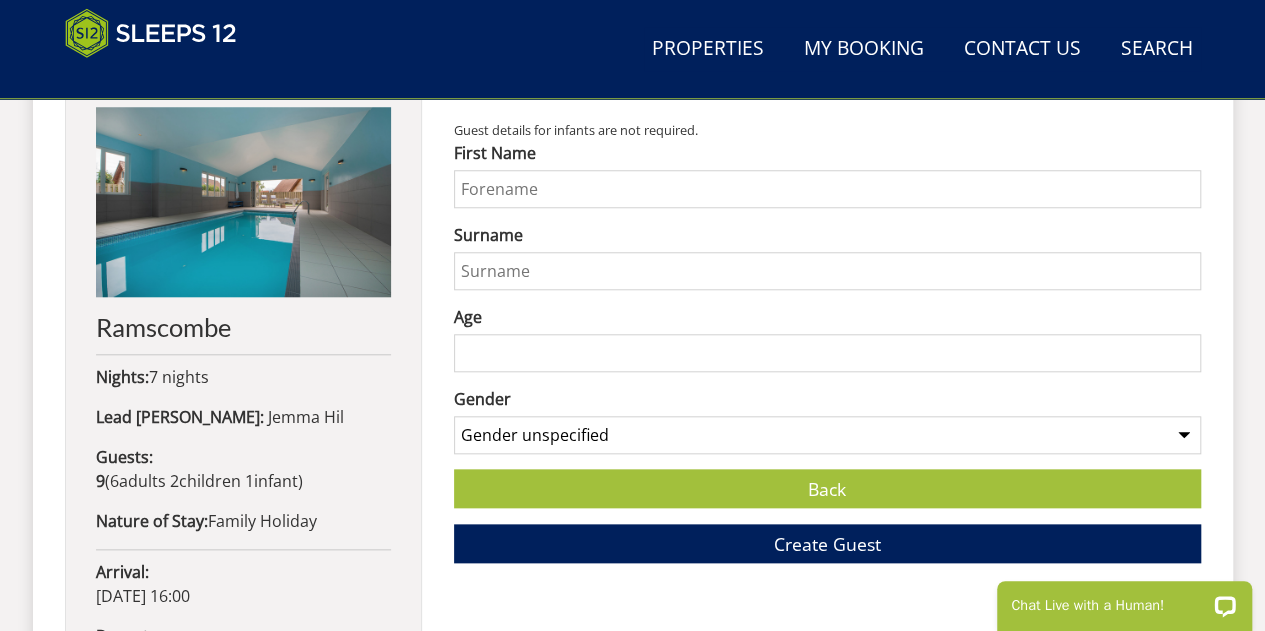 click on "First Name" at bounding box center [827, 189] 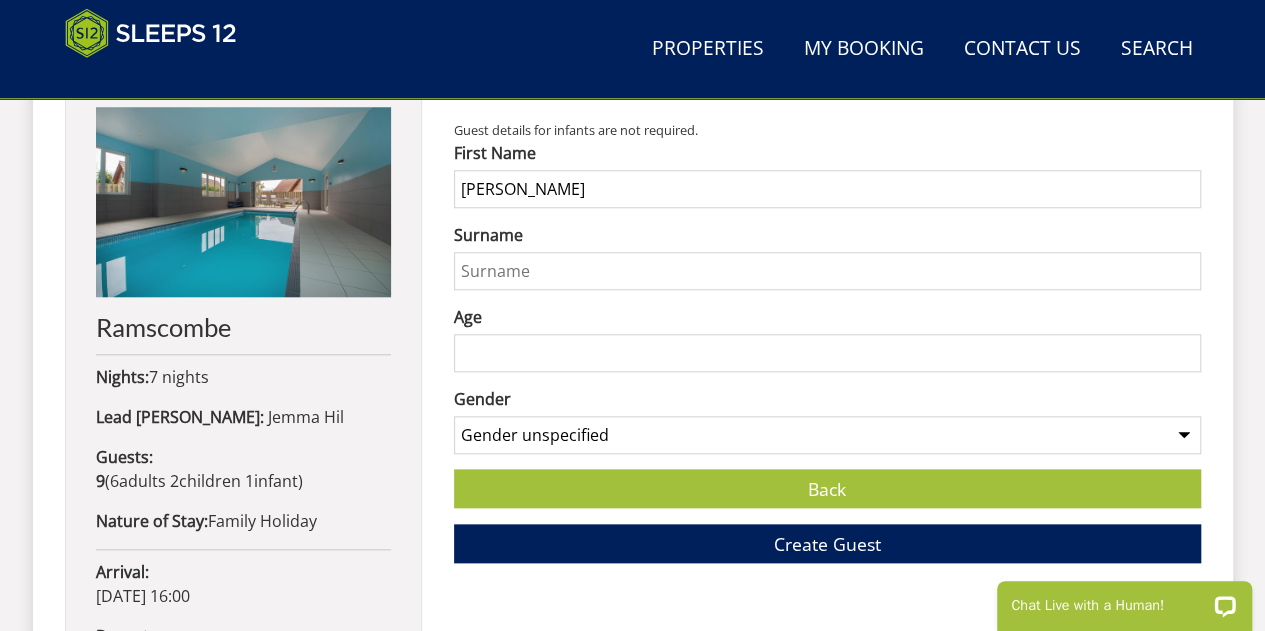 type on "Tom" 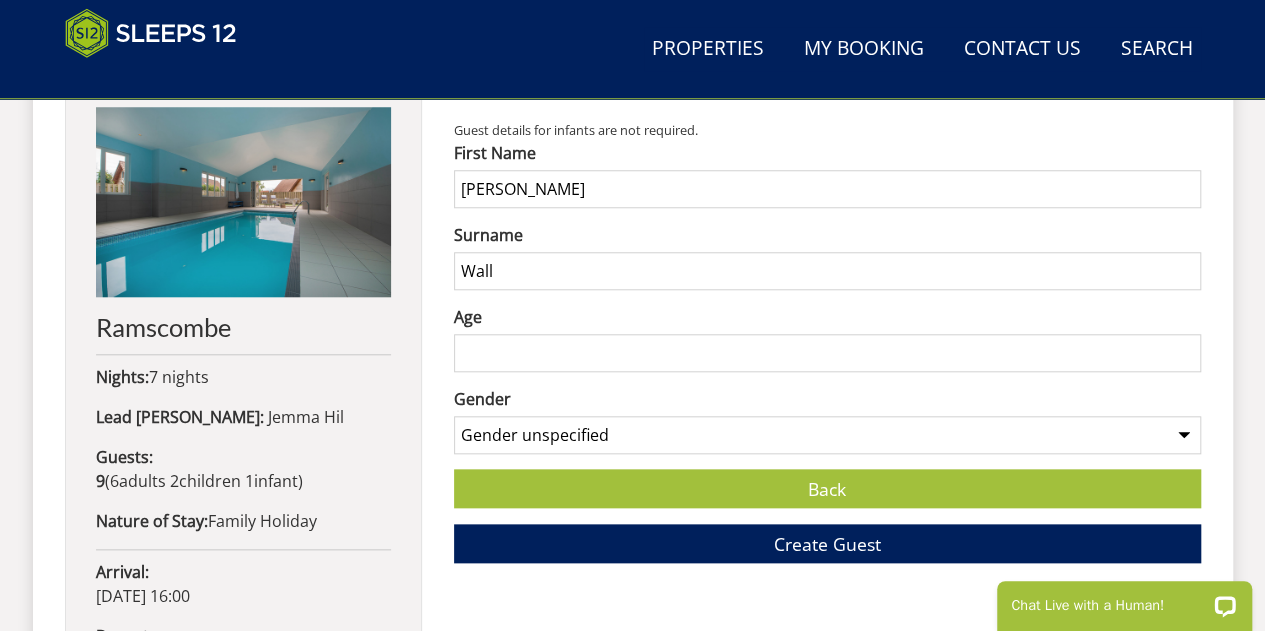 type on "Wall" 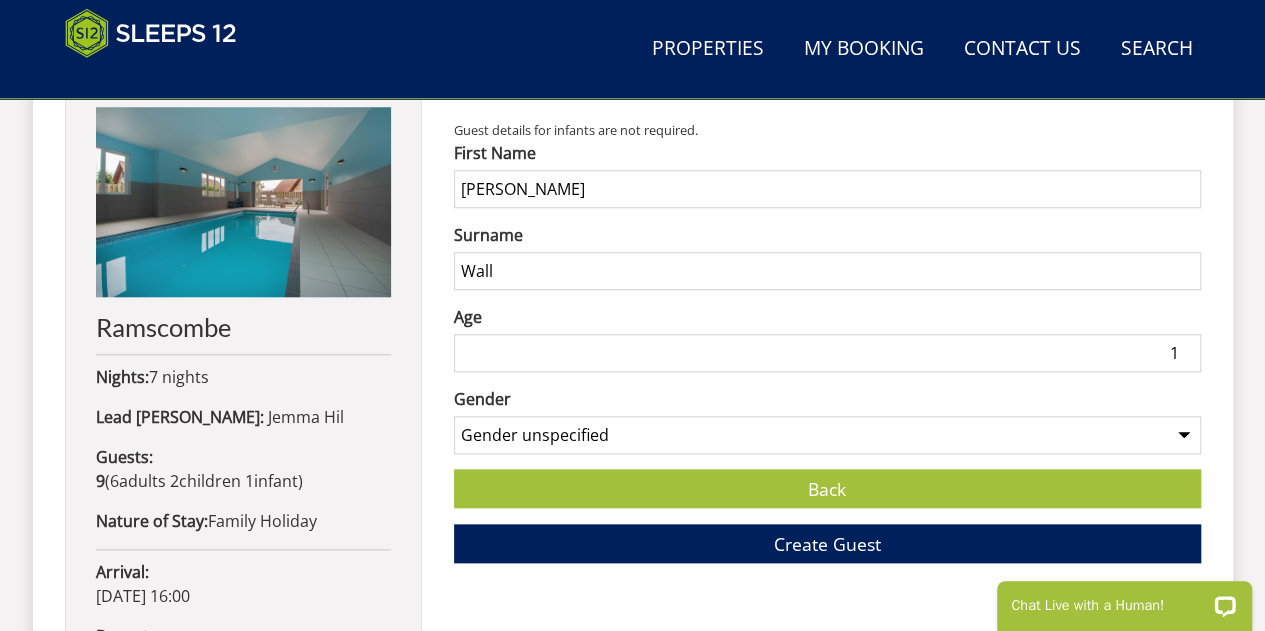 click on "1" at bounding box center [827, 353] 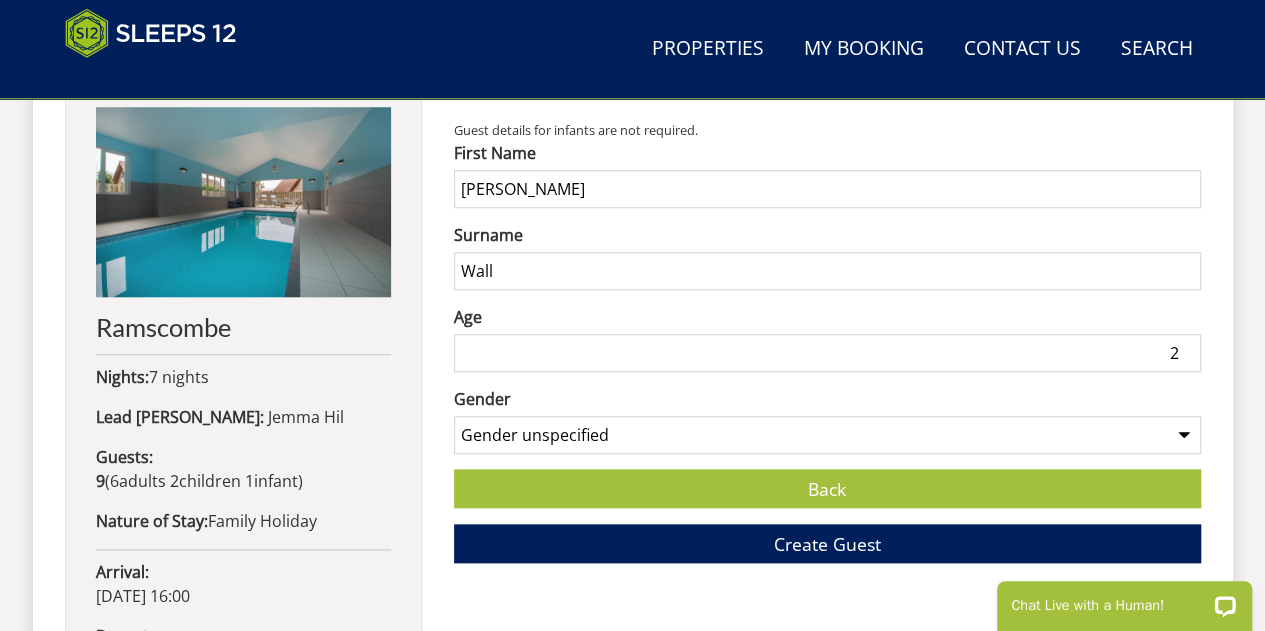click on "2" at bounding box center [827, 353] 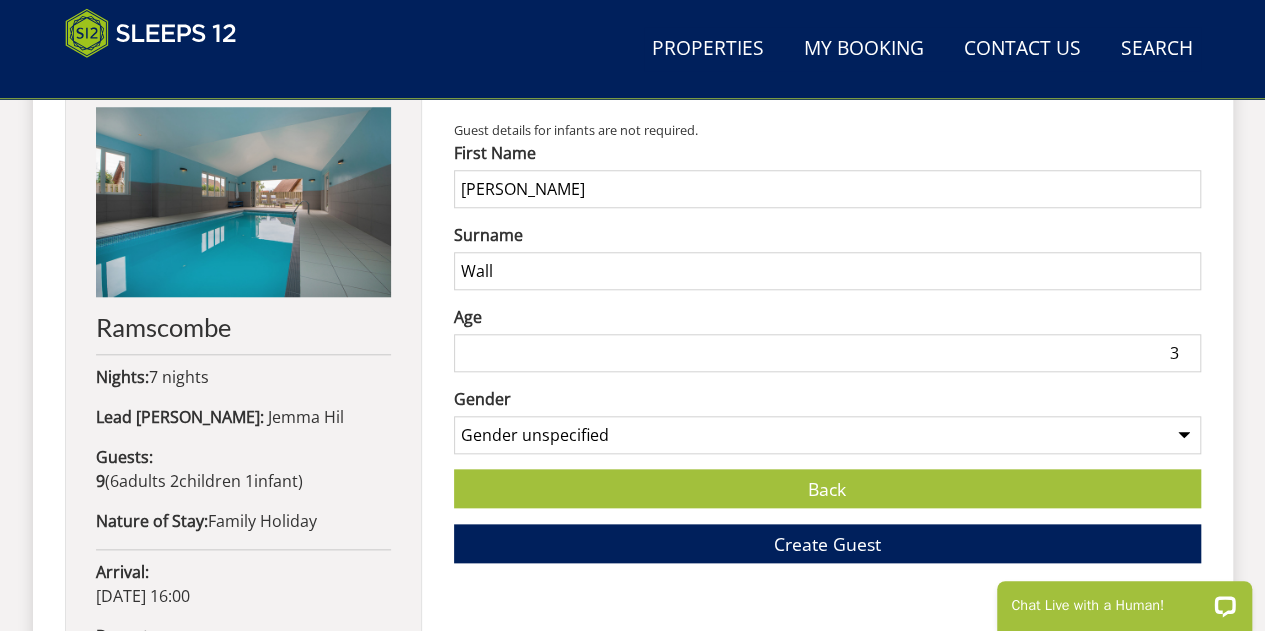 click on "3" at bounding box center (827, 353) 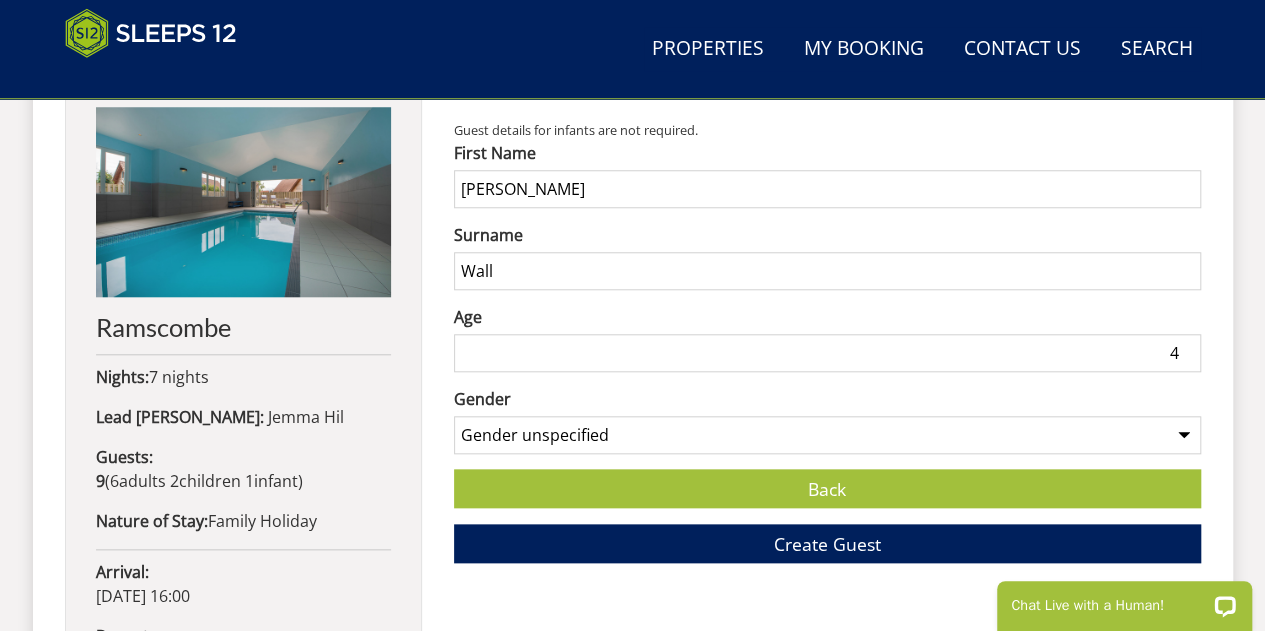 click on "4" at bounding box center [827, 353] 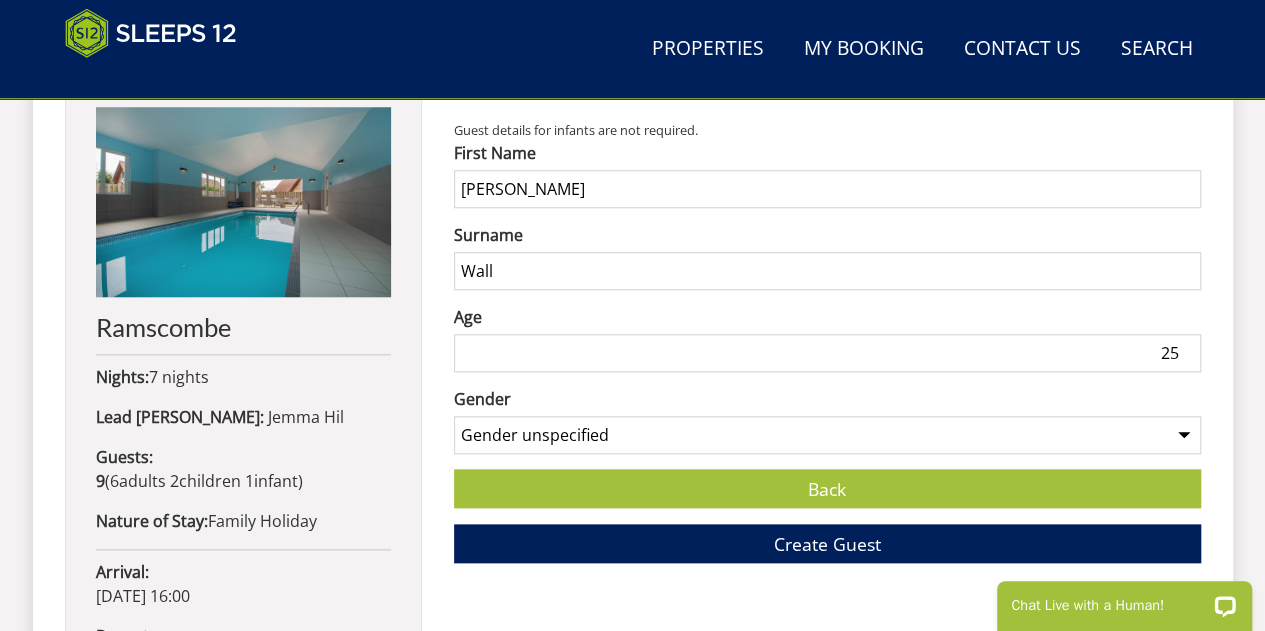 click on "25" at bounding box center (827, 353) 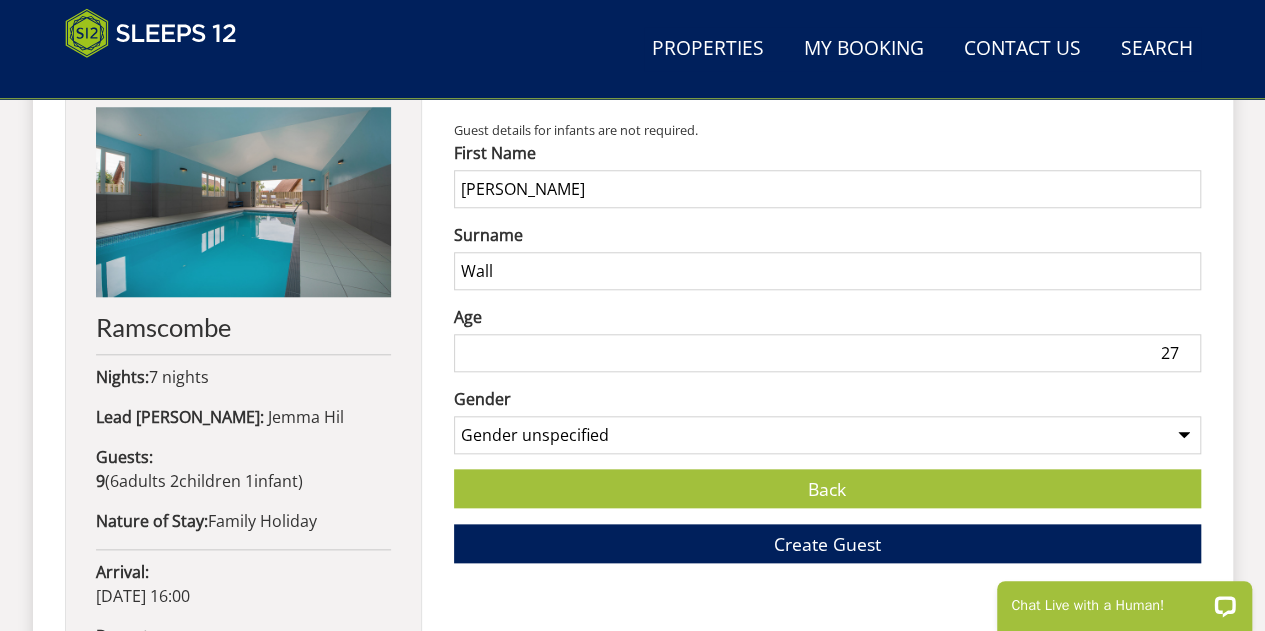 click on "27" at bounding box center (827, 353) 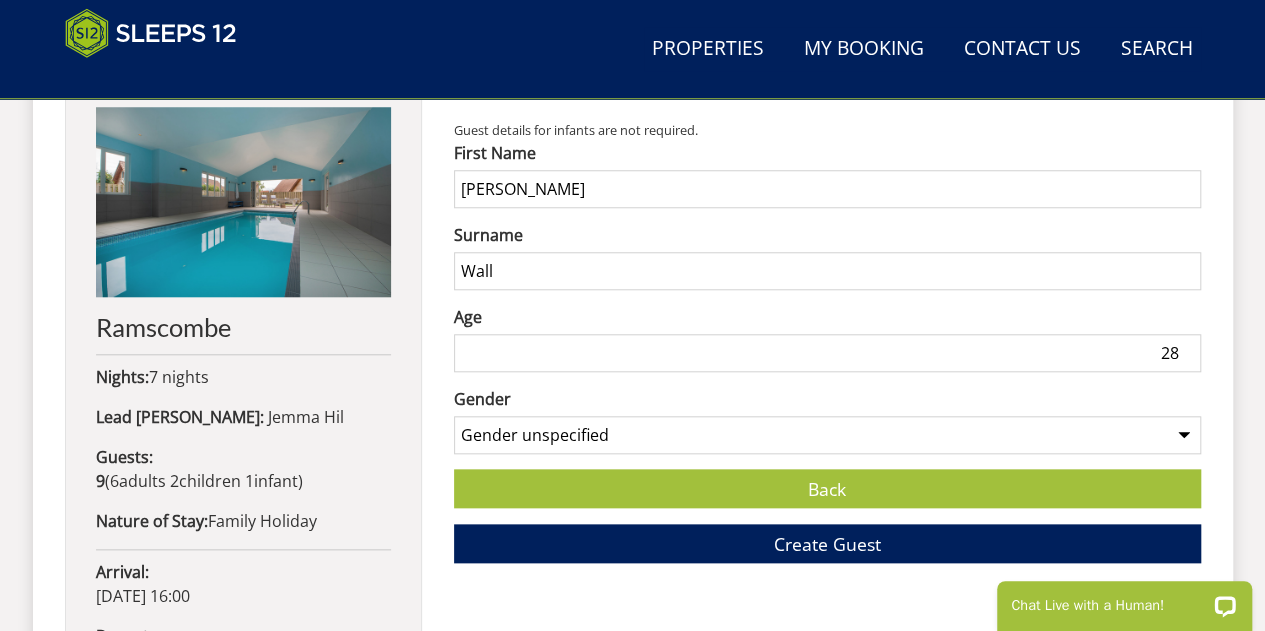 click on "28" at bounding box center (827, 353) 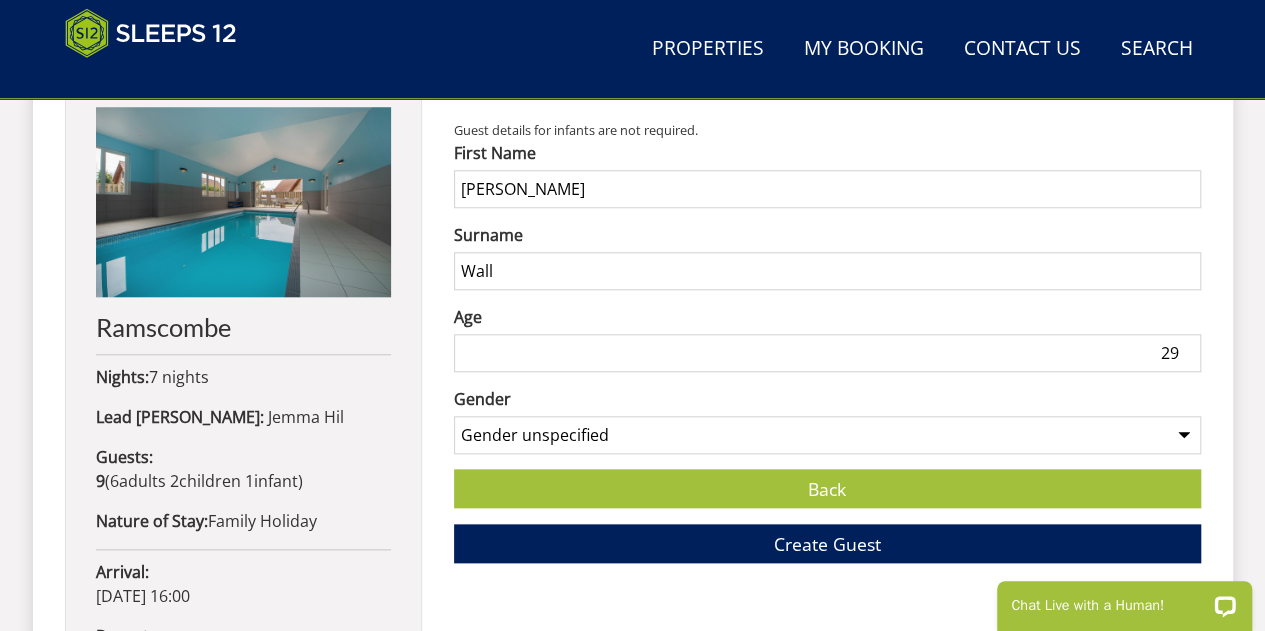 click on "29" at bounding box center [827, 353] 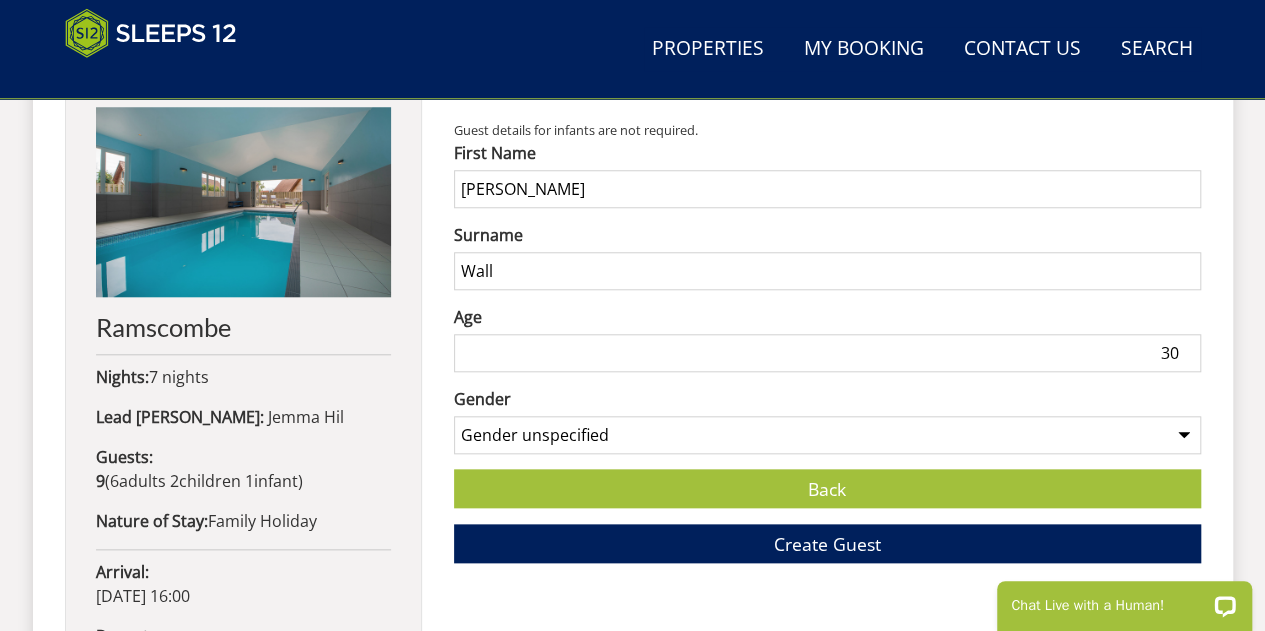 click on "30" at bounding box center (827, 353) 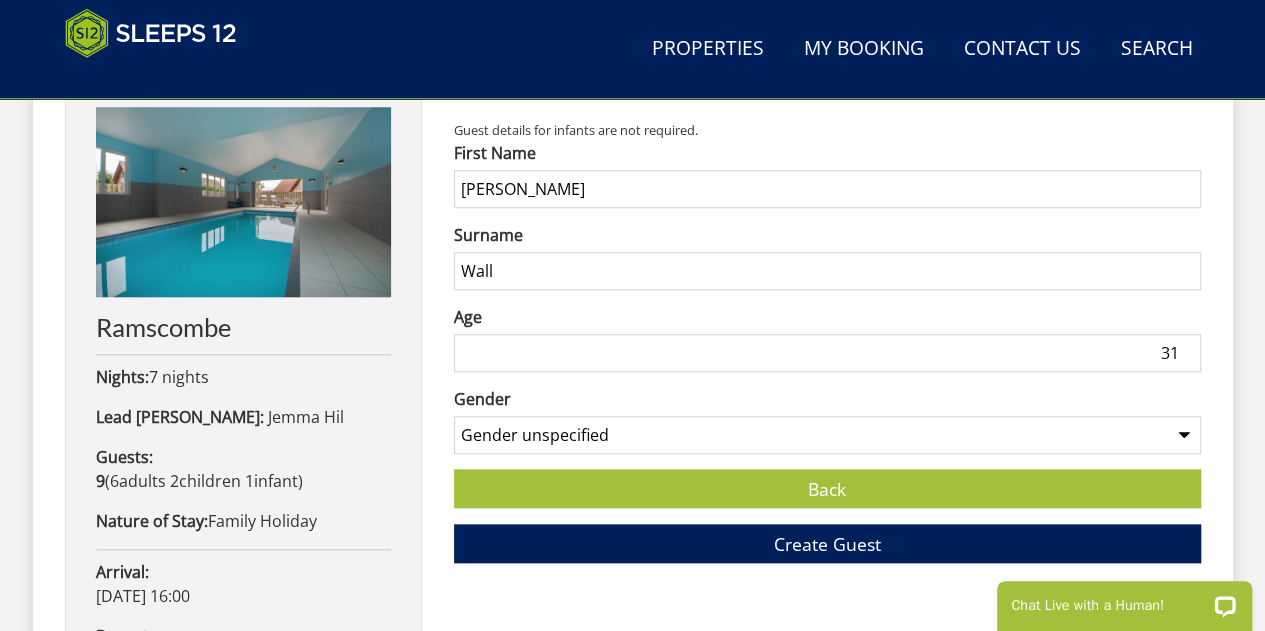 click on "31" at bounding box center [827, 353] 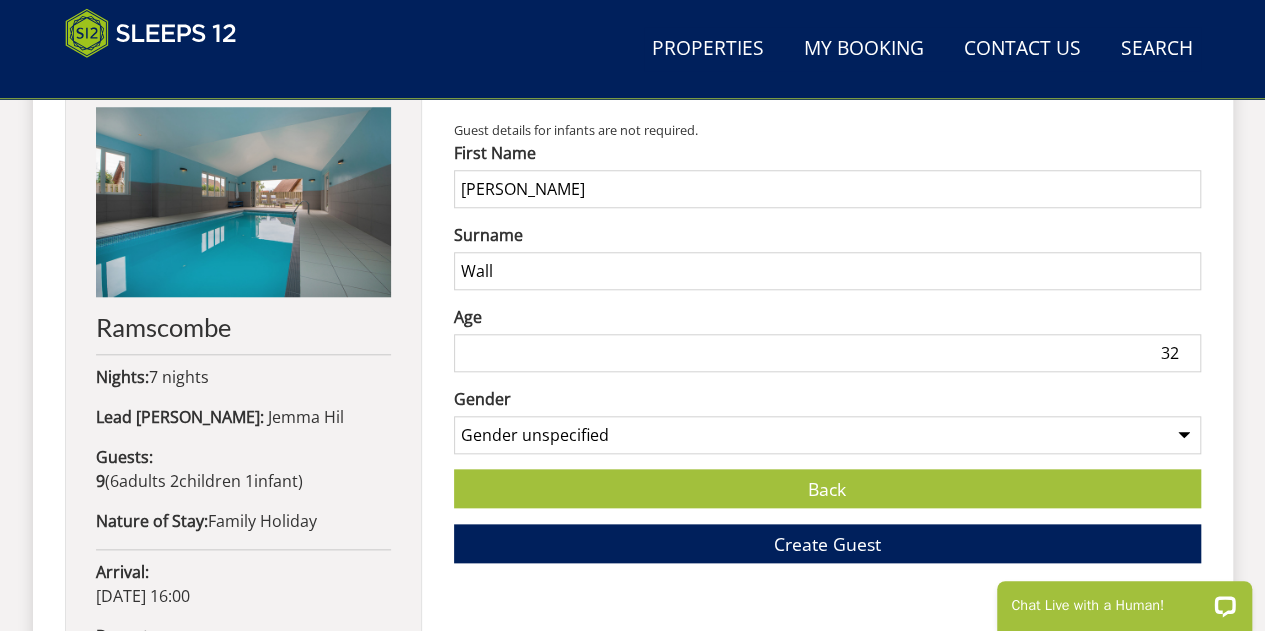 click on "32" at bounding box center [827, 353] 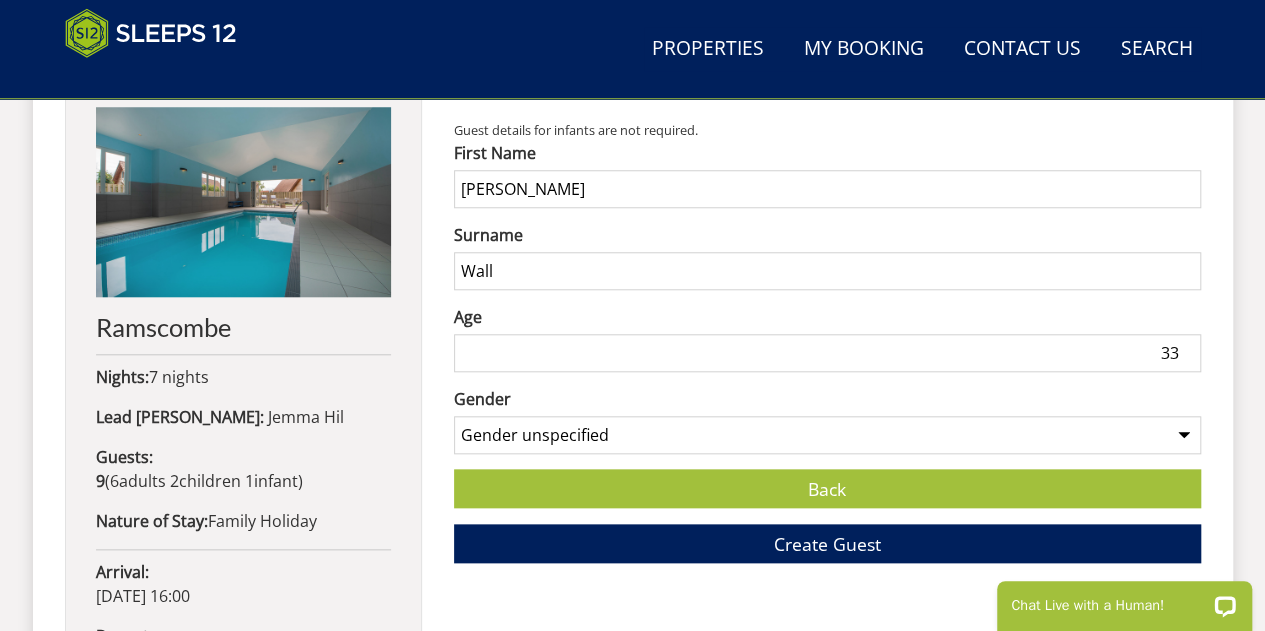 click on "33" at bounding box center (827, 353) 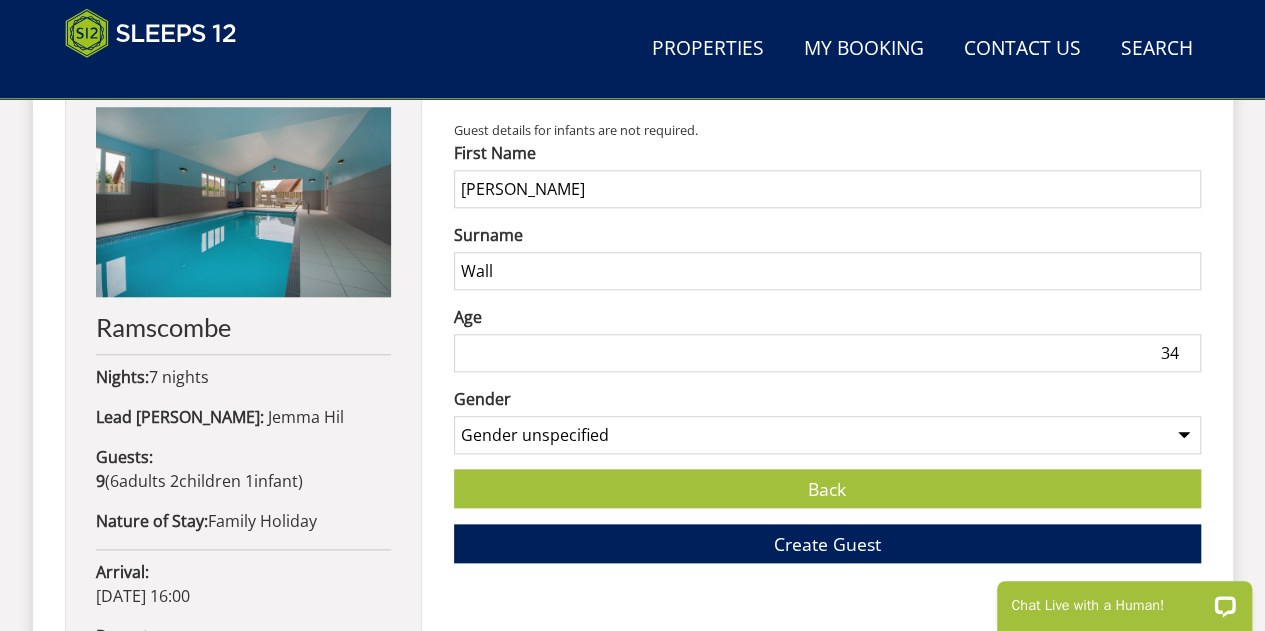 click on "34" at bounding box center [827, 353] 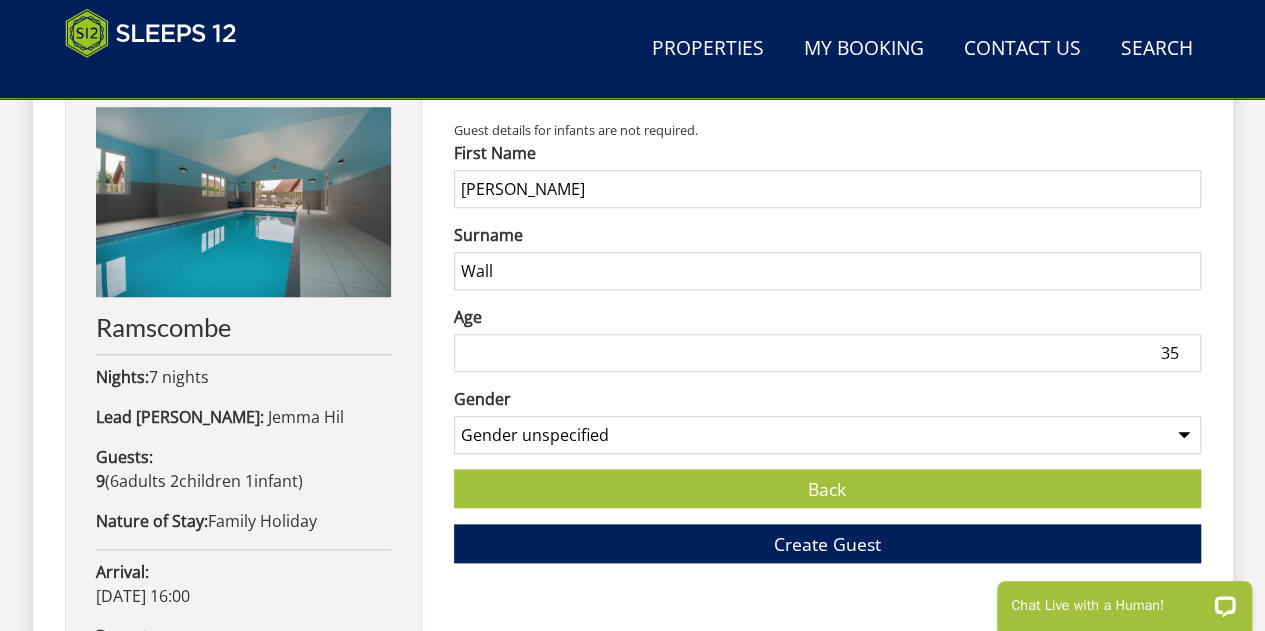 type on "35" 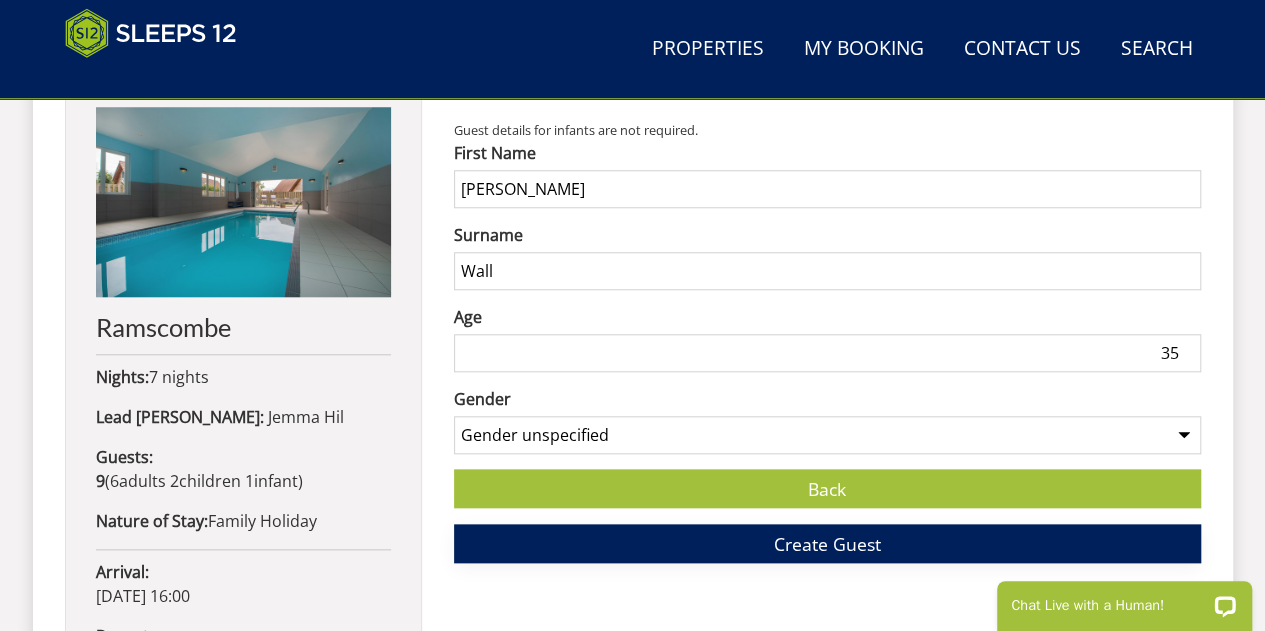 click on "Create Guest" at bounding box center [827, 543] 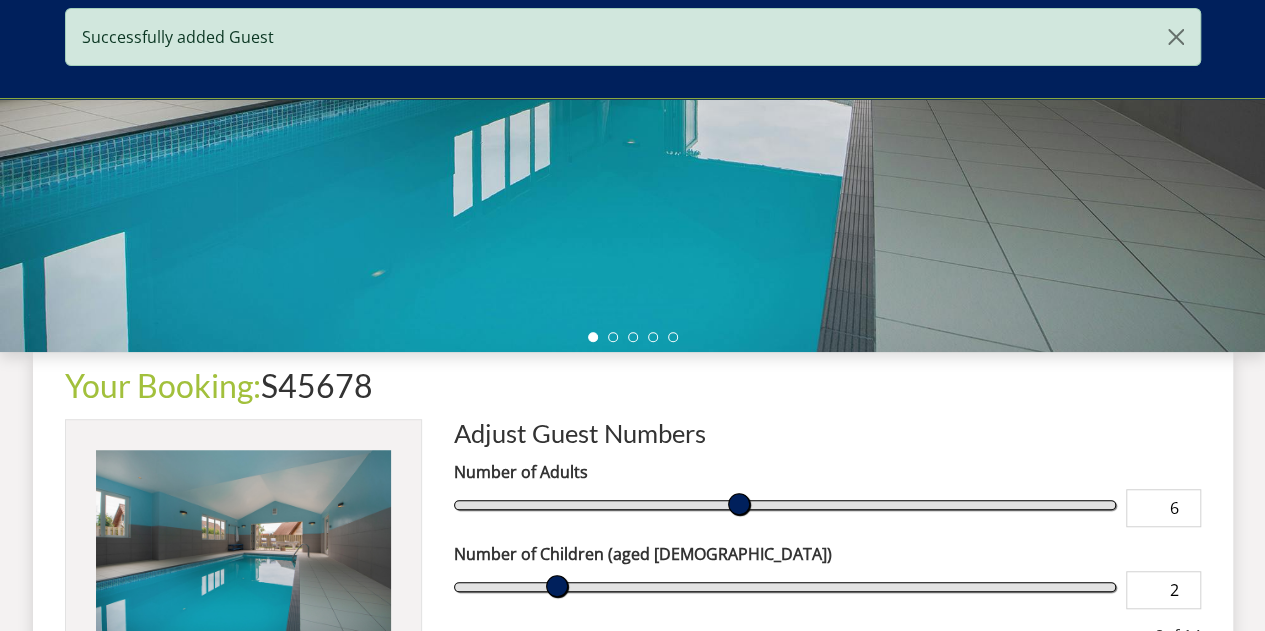 scroll, scrollTop: 709, scrollLeft: 0, axis: vertical 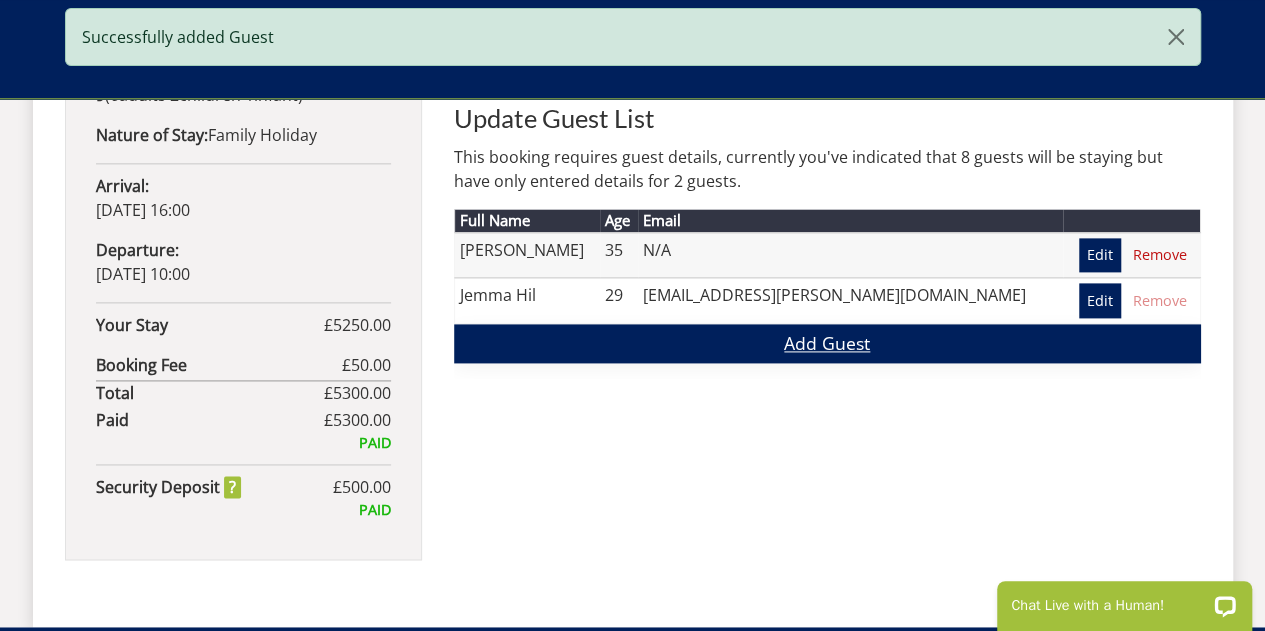 click on "Add Guest" at bounding box center (827, 343) 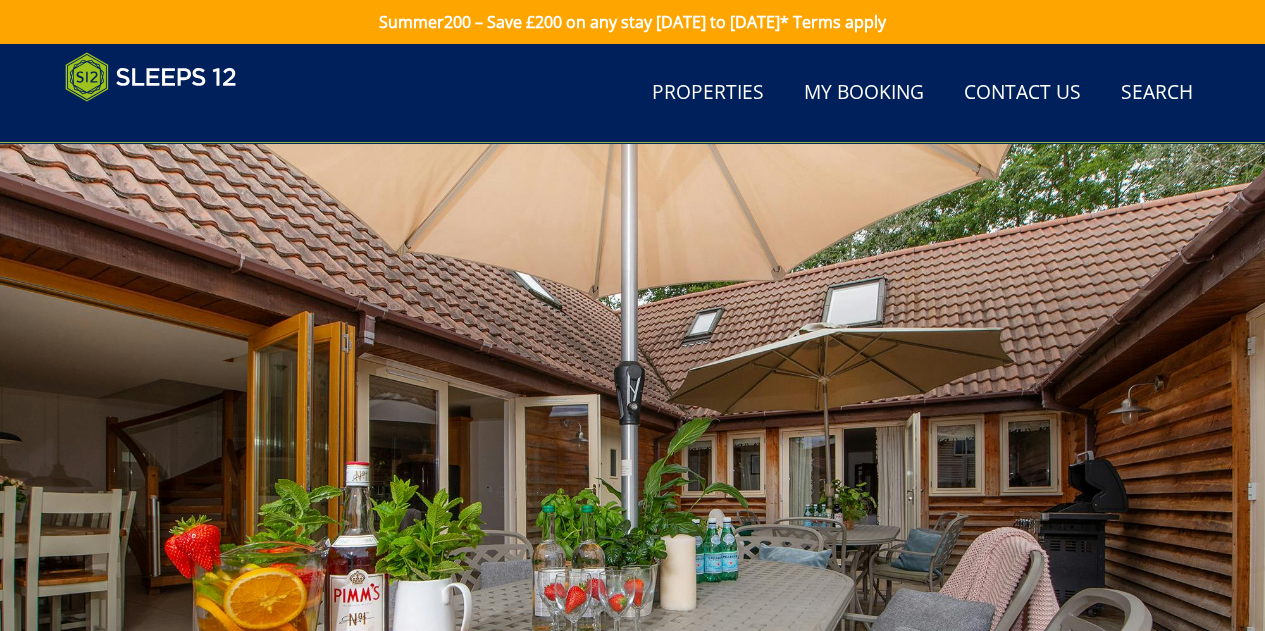 scroll, scrollTop: 739, scrollLeft: 0, axis: vertical 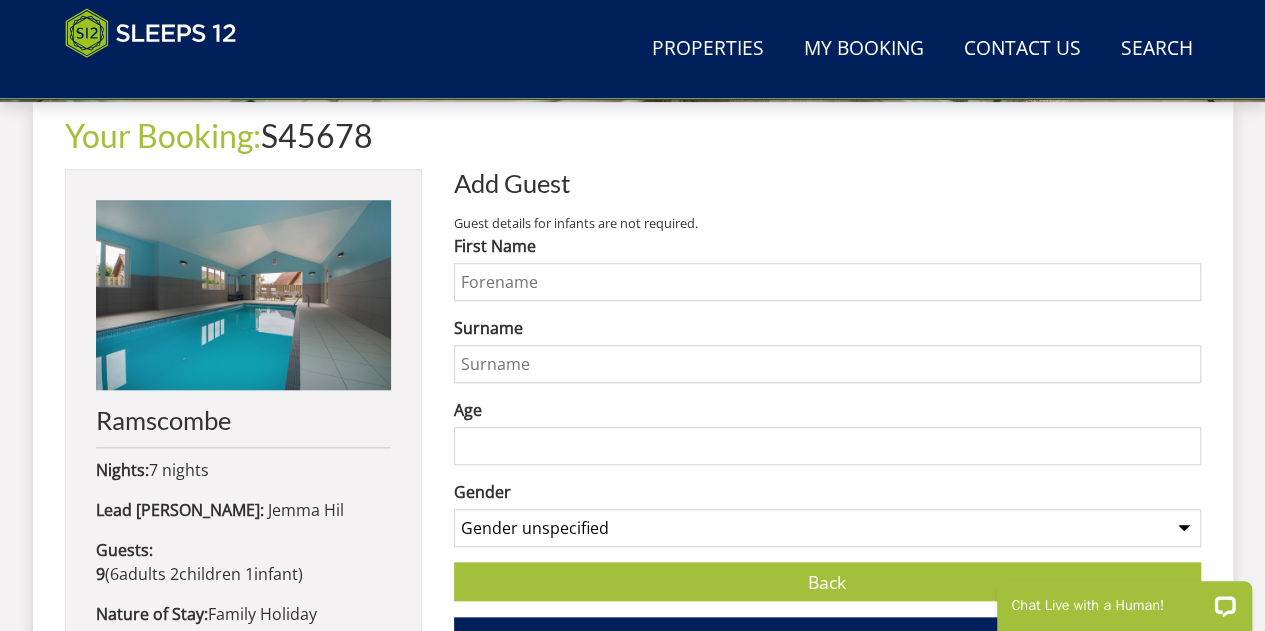 click on "Surname" at bounding box center [827, 328] 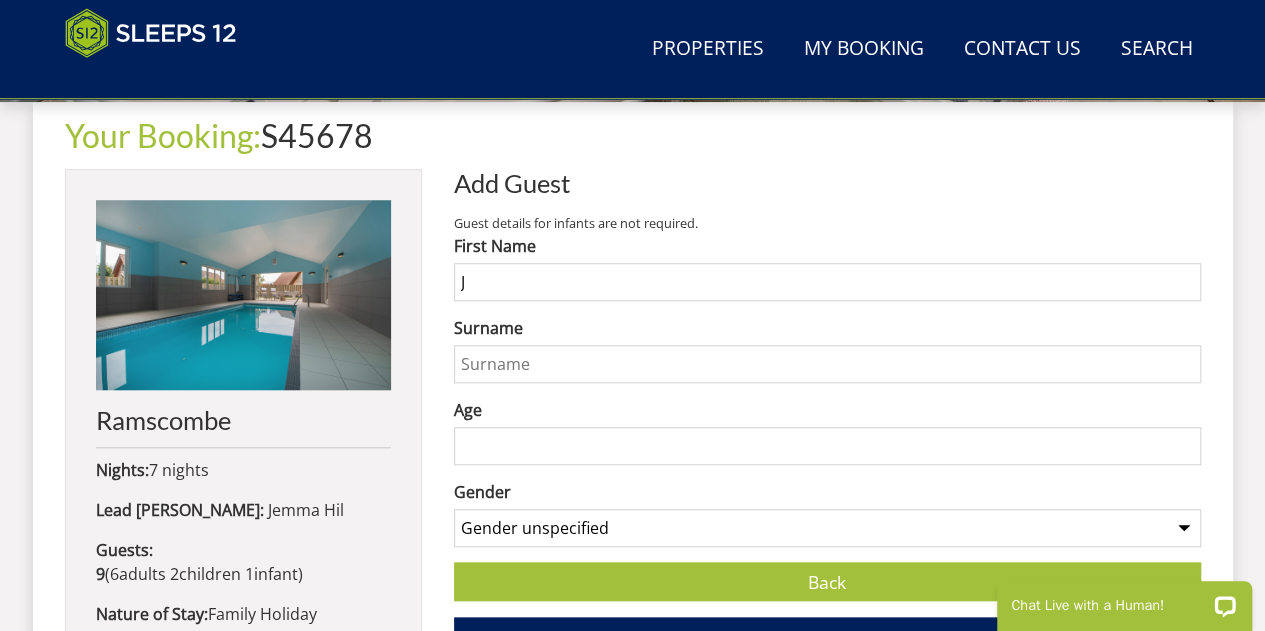 type on "J" 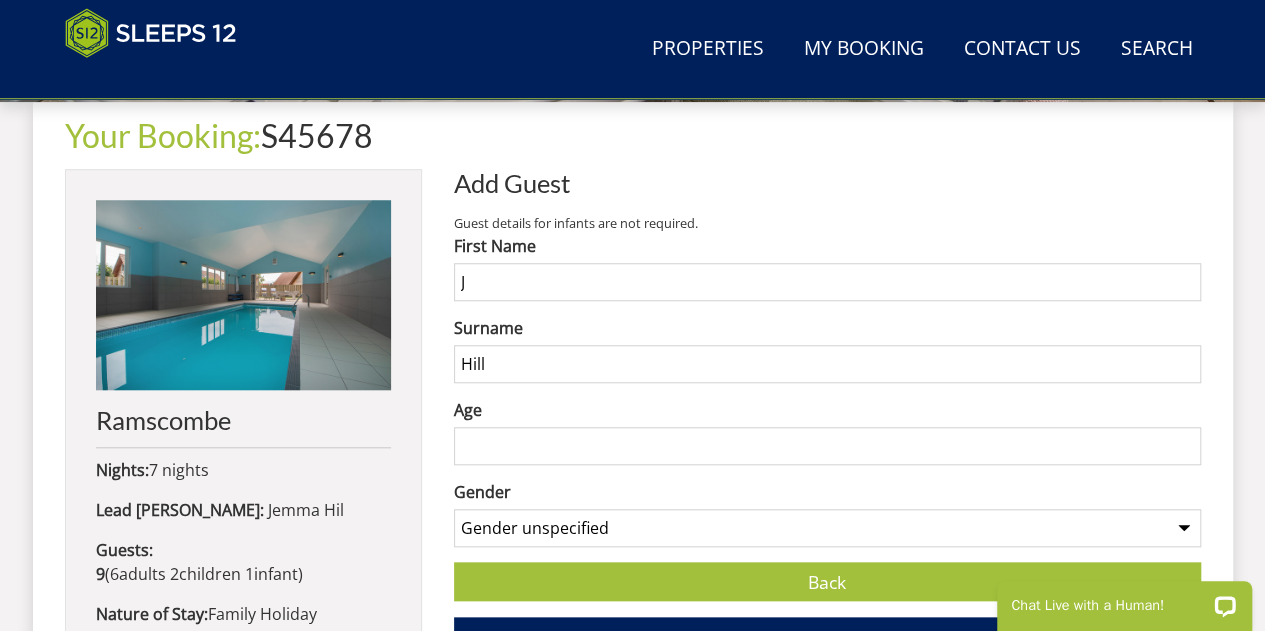 type on "Hill" 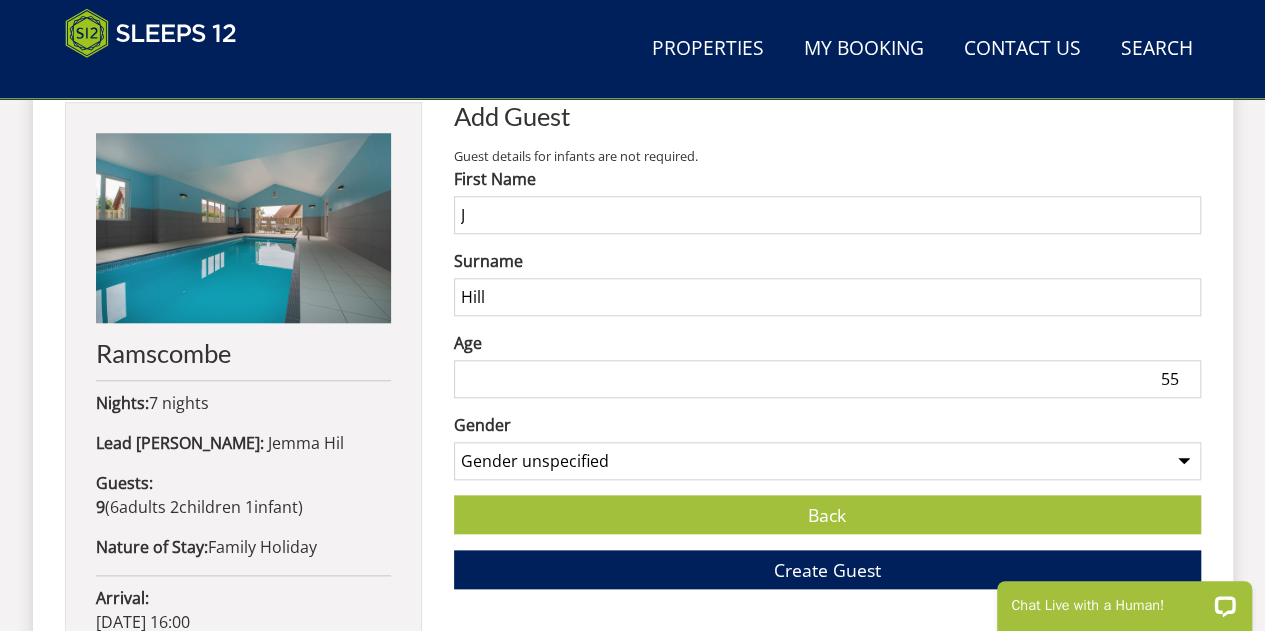 scroll, scrollTop: 809, scrollLeft: 0, axis: vertical 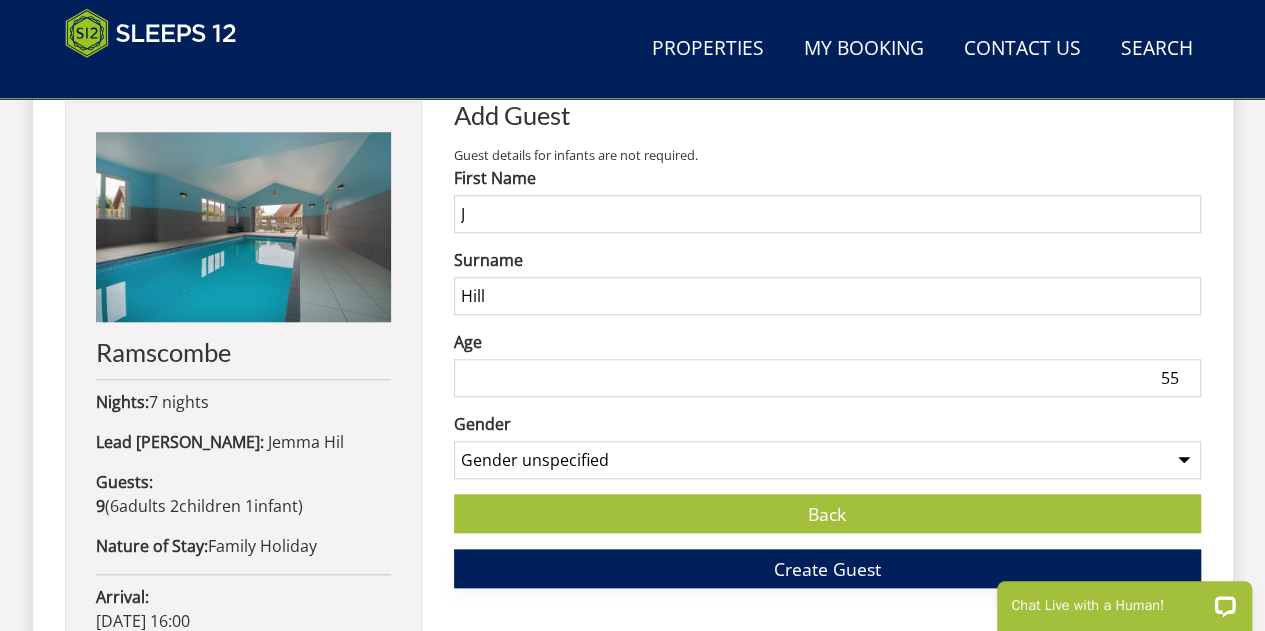 type on "55" 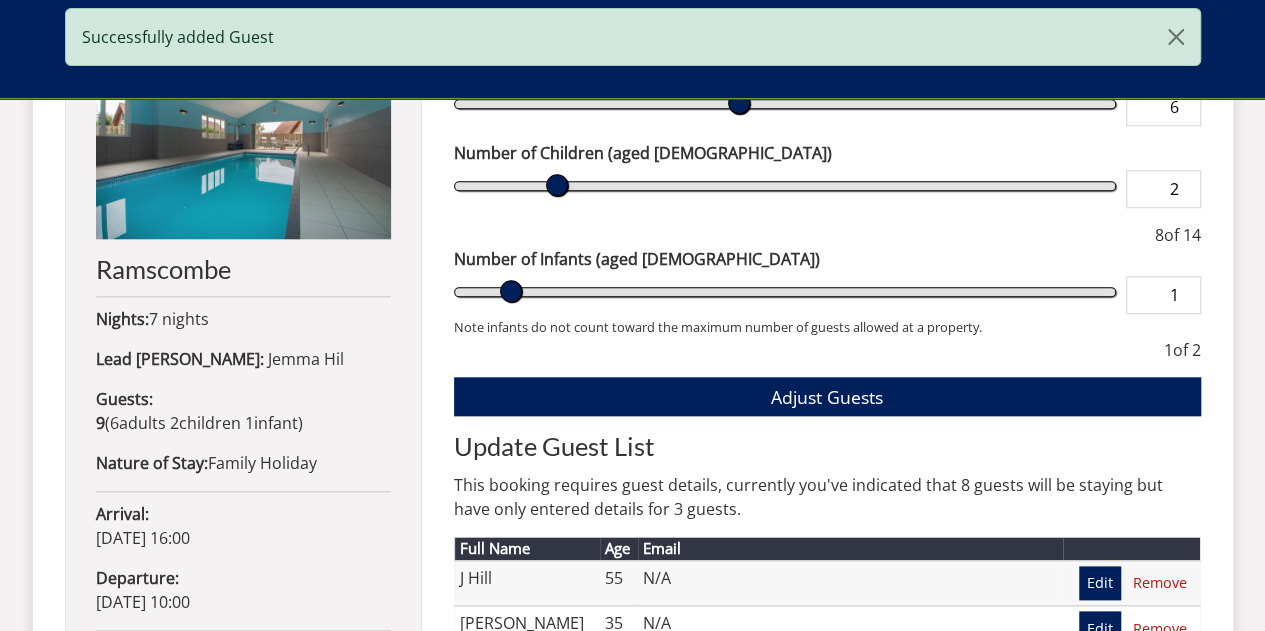 scroll, scrollTop: 895, scrollLeft: 0, axis: vertical 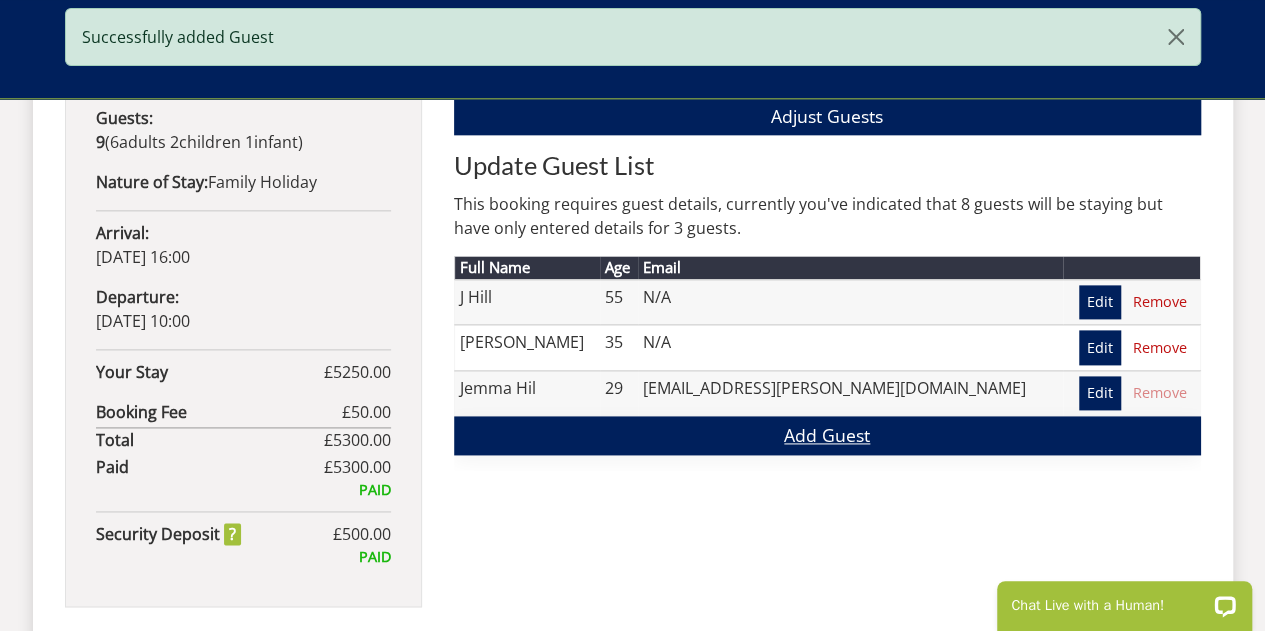 click on "Add Guest" at bounding box center [827, 435] 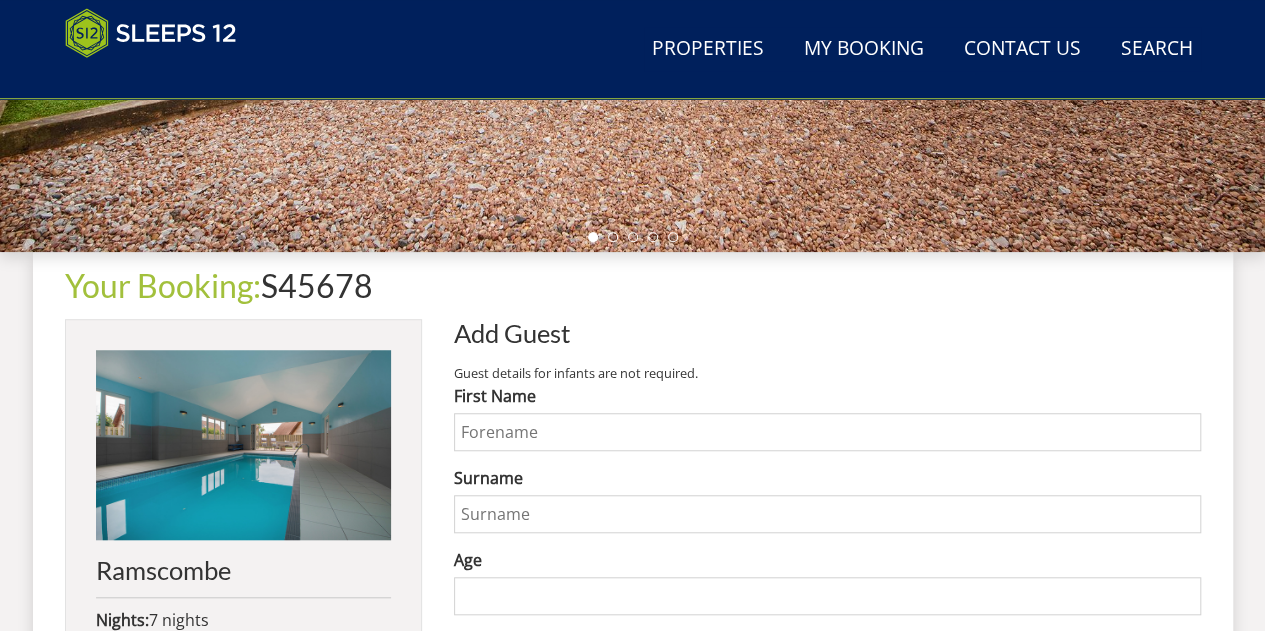 scroll, scrollTop: 592, scrollLeft: 0, axis: vertical 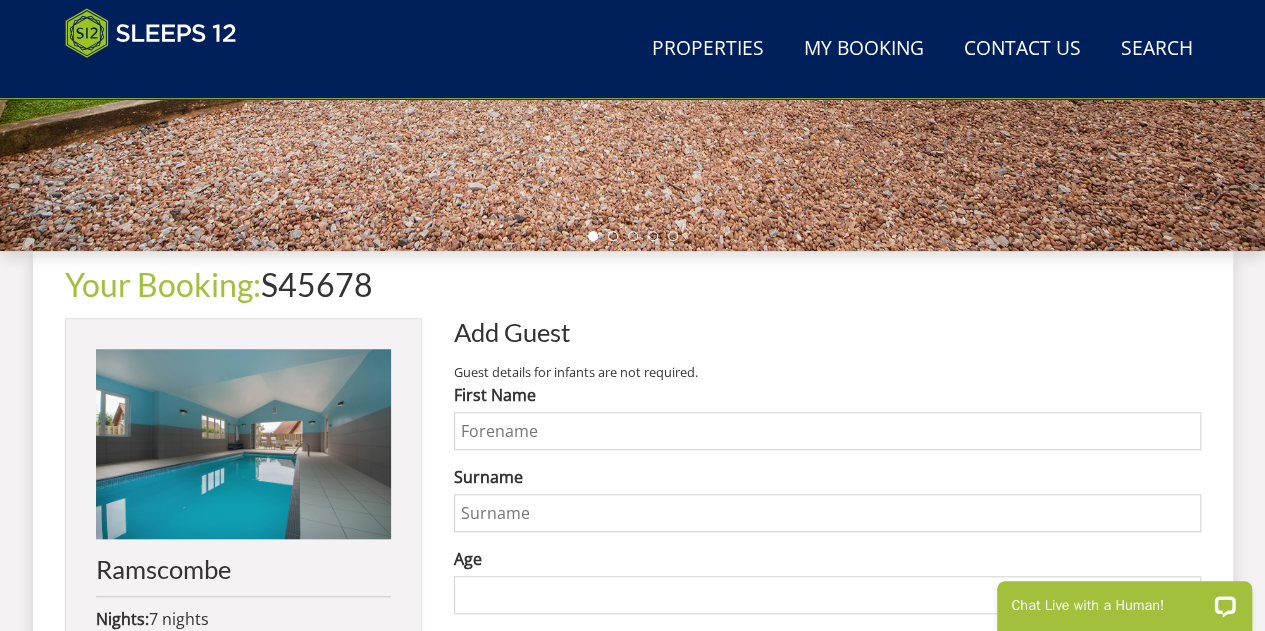 click on "First Name" at bounding box center (827, 431) 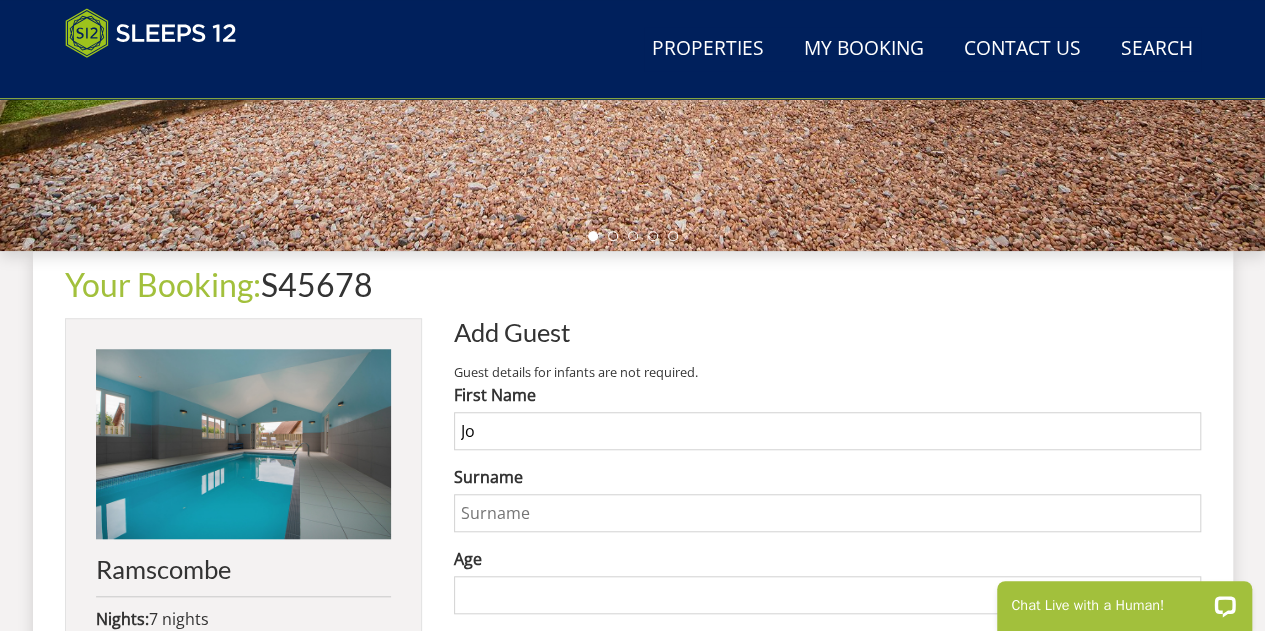 type on "Jo" 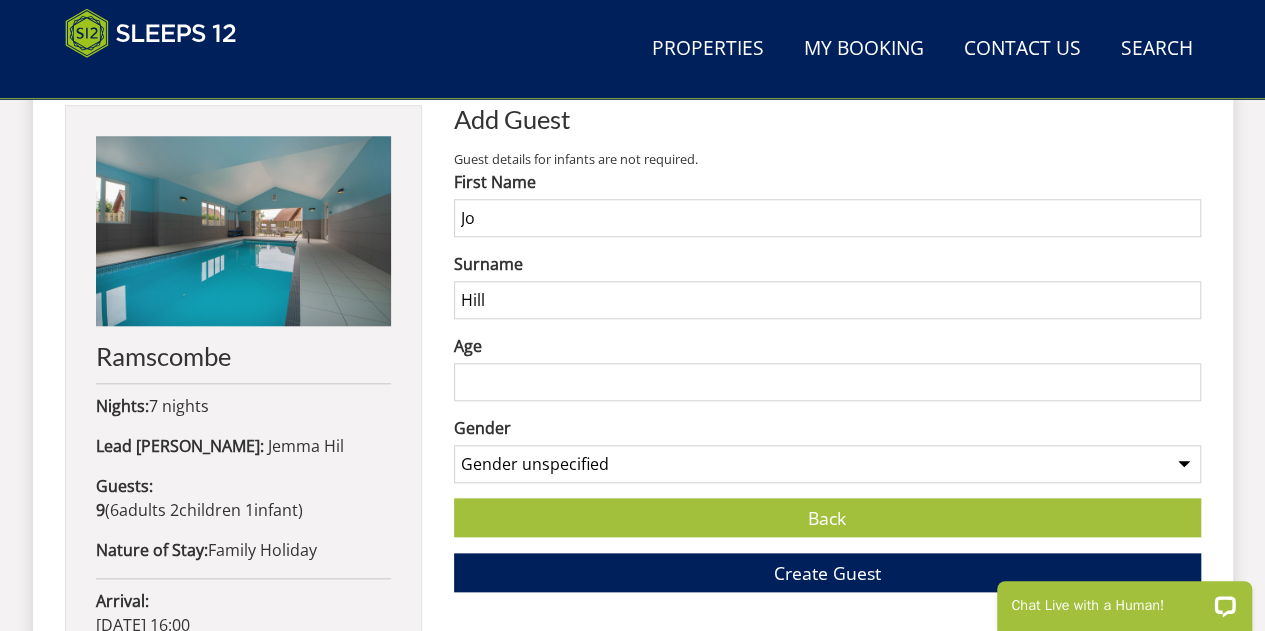 scroll, scrollTop: 810, scrollLeft: 0, axis: vertical 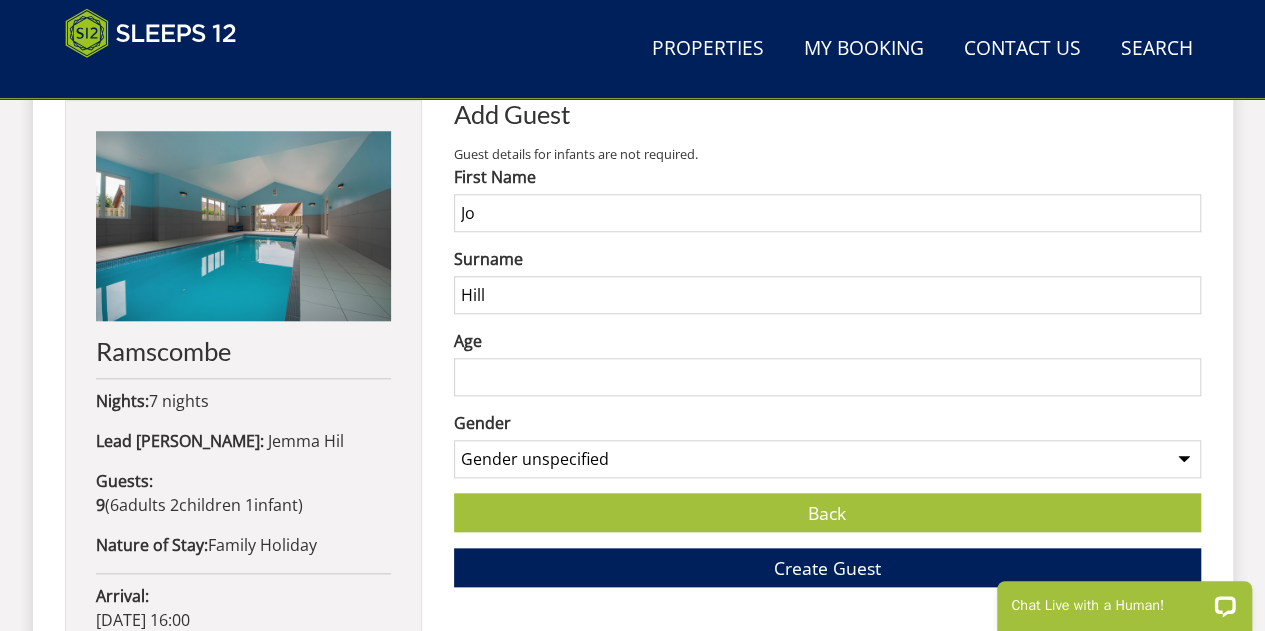 type on "Hill" 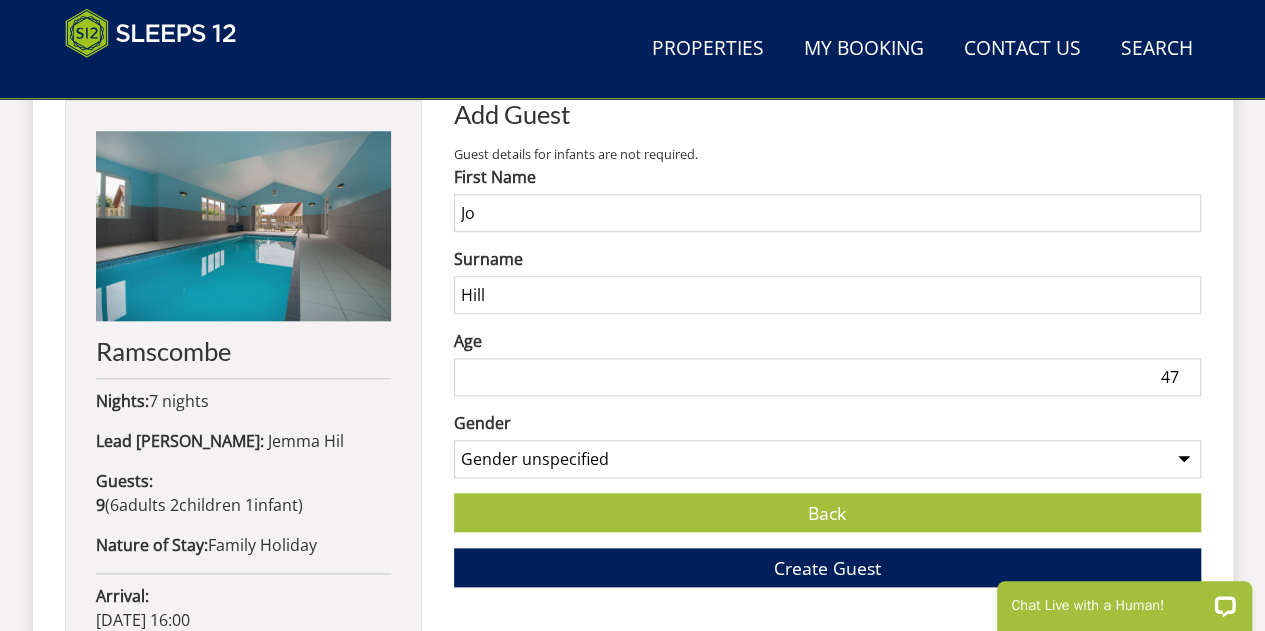 type on "4" 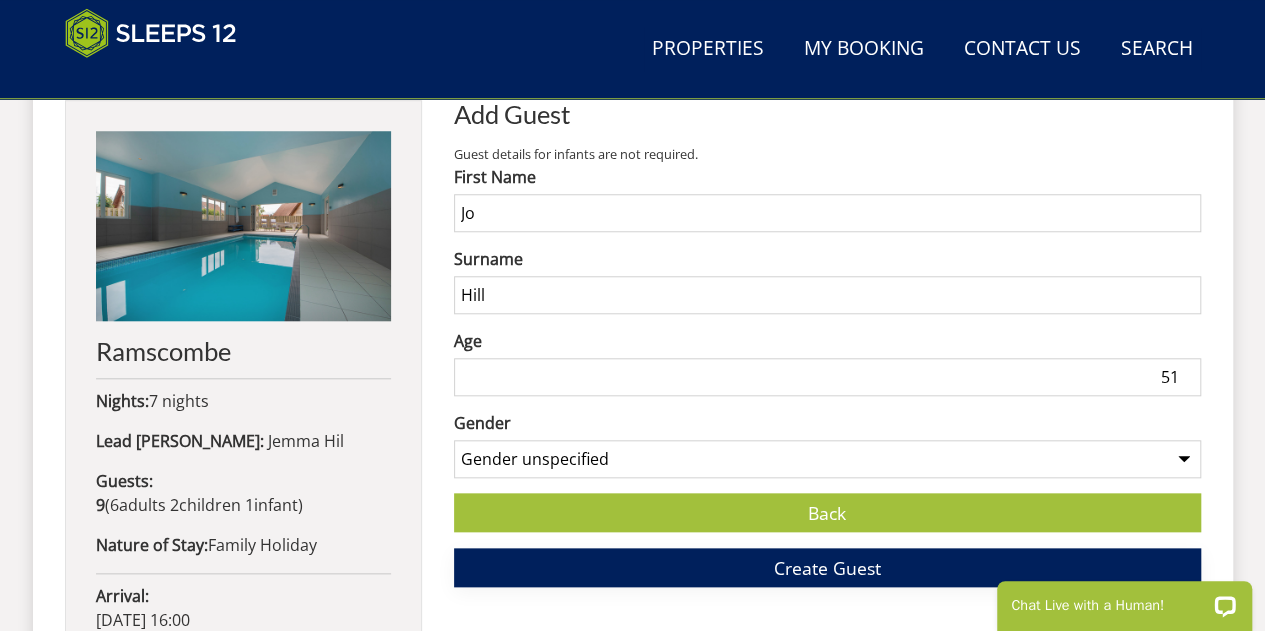 type on "51" 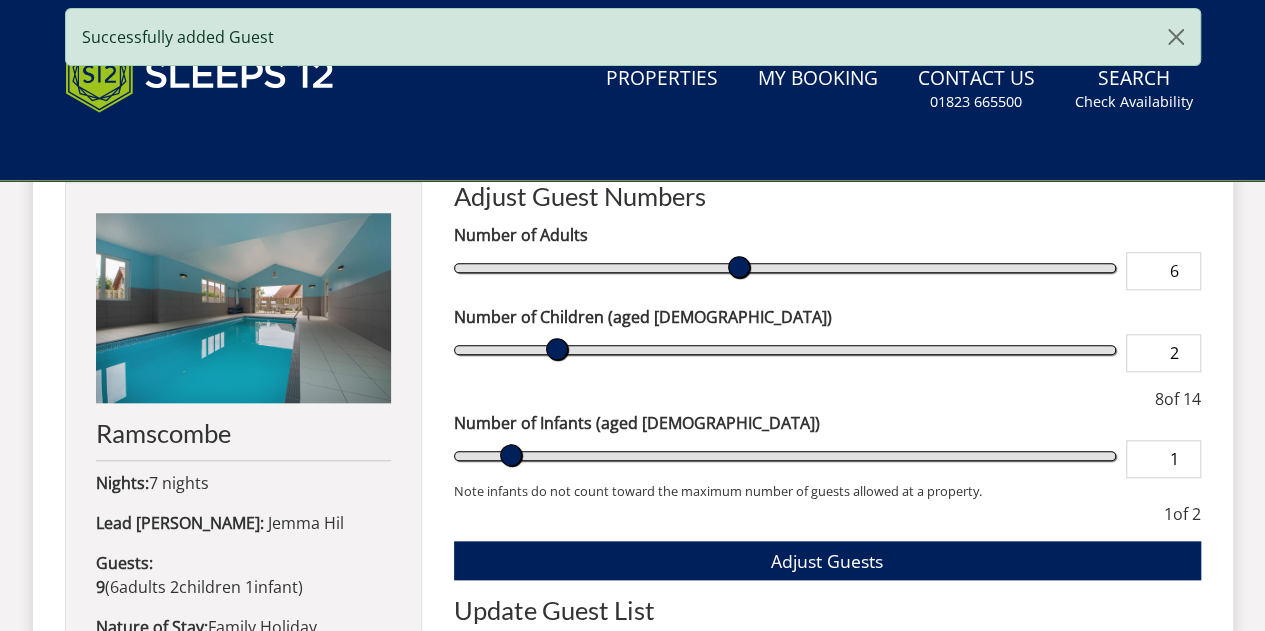 scroll, scrollTop: 0, scrollLeft: 0, axis: both 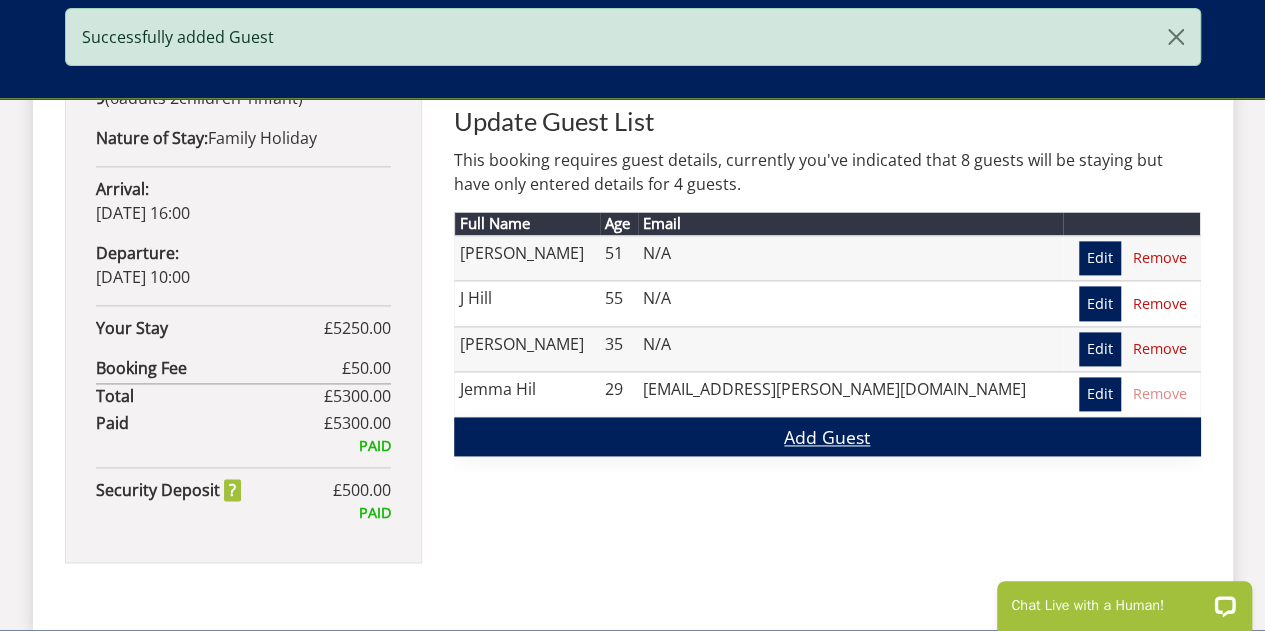 click on "Add Guest" at bounding box center [827, 436] 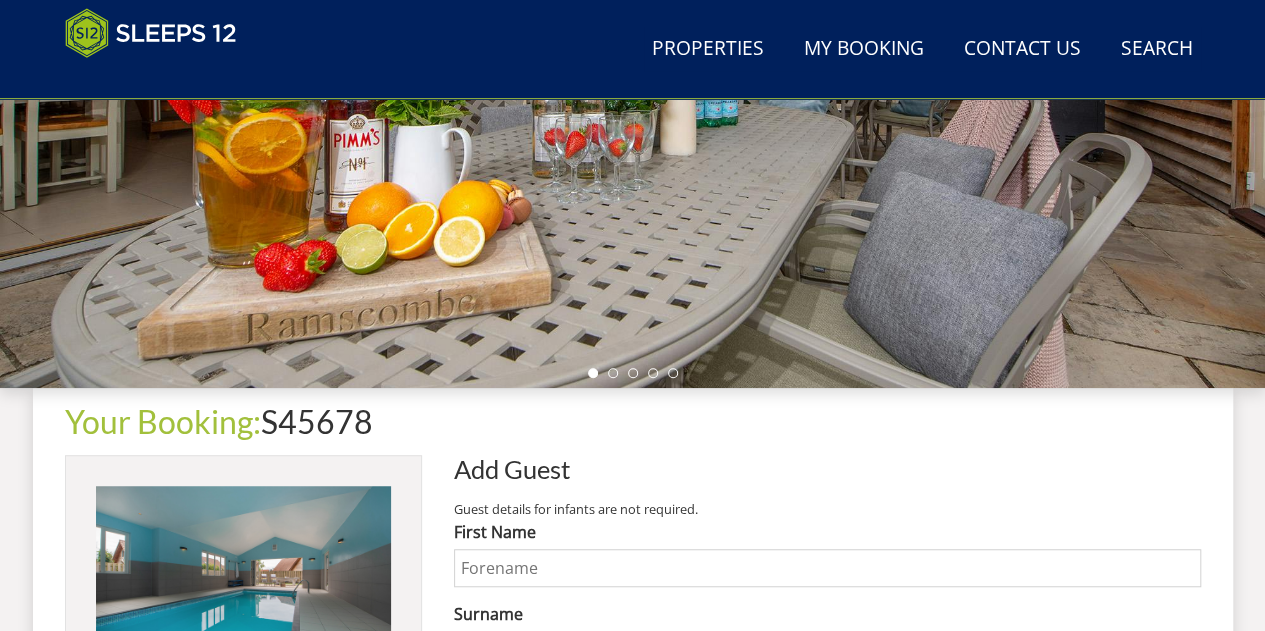 scroll, scrollTop: 458, scrollLeft: 0, axis: vertical 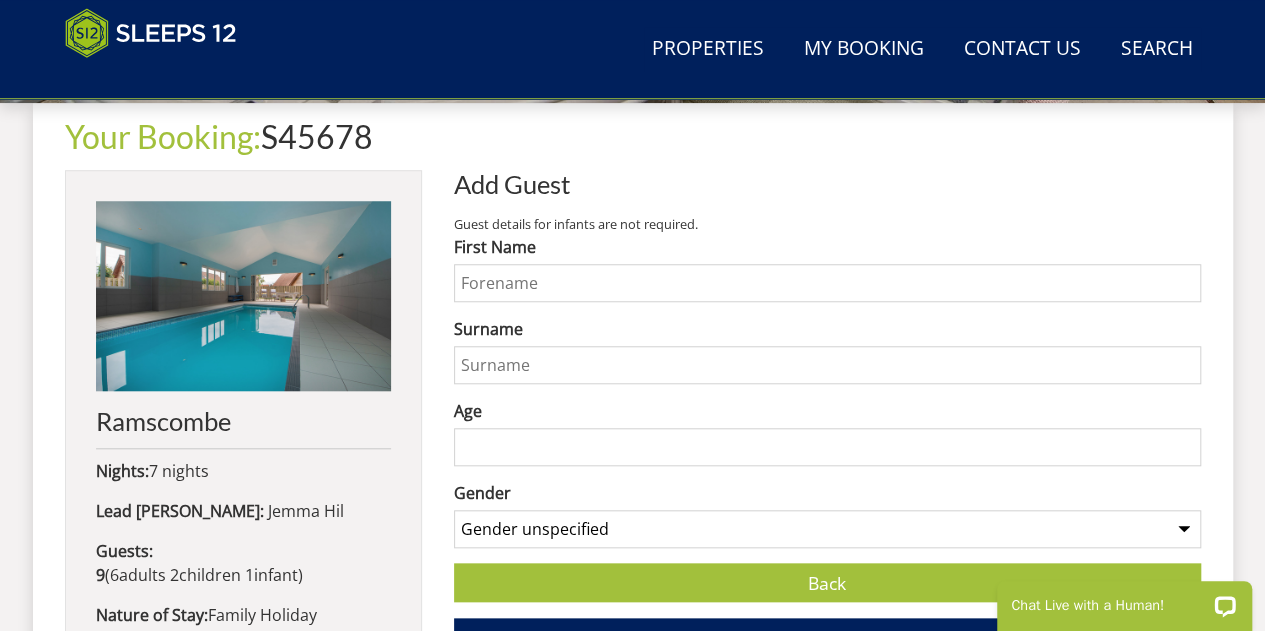 click on "First Name" at bounding box center [827, 283] 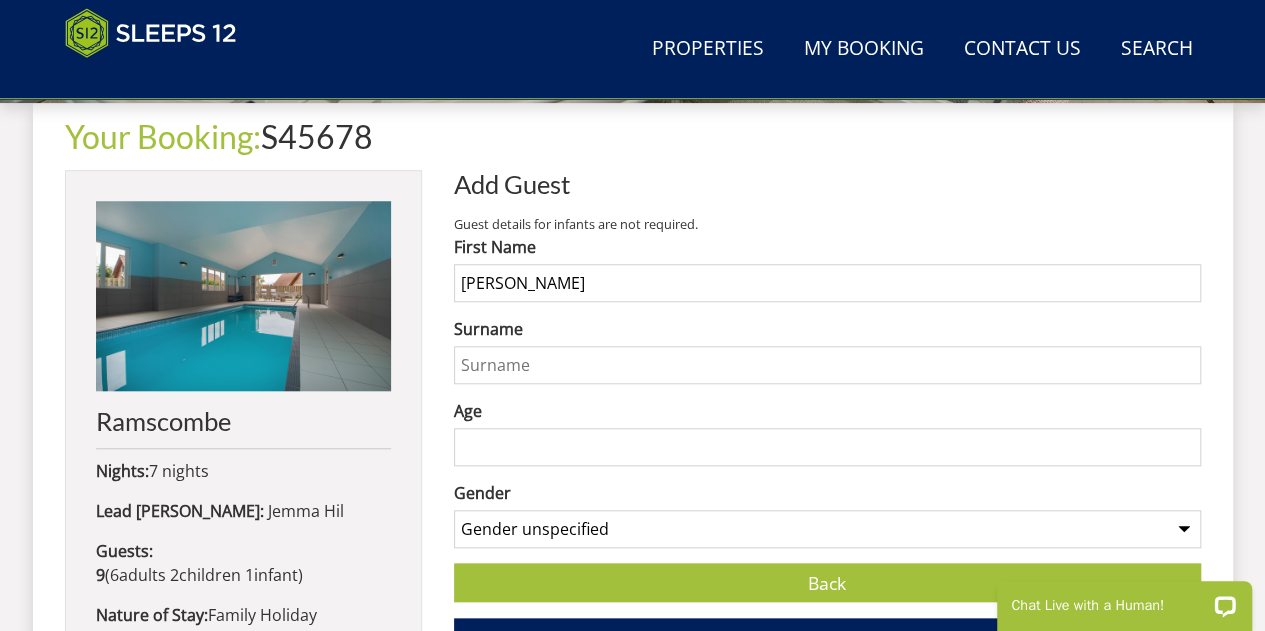 type on "Lana" 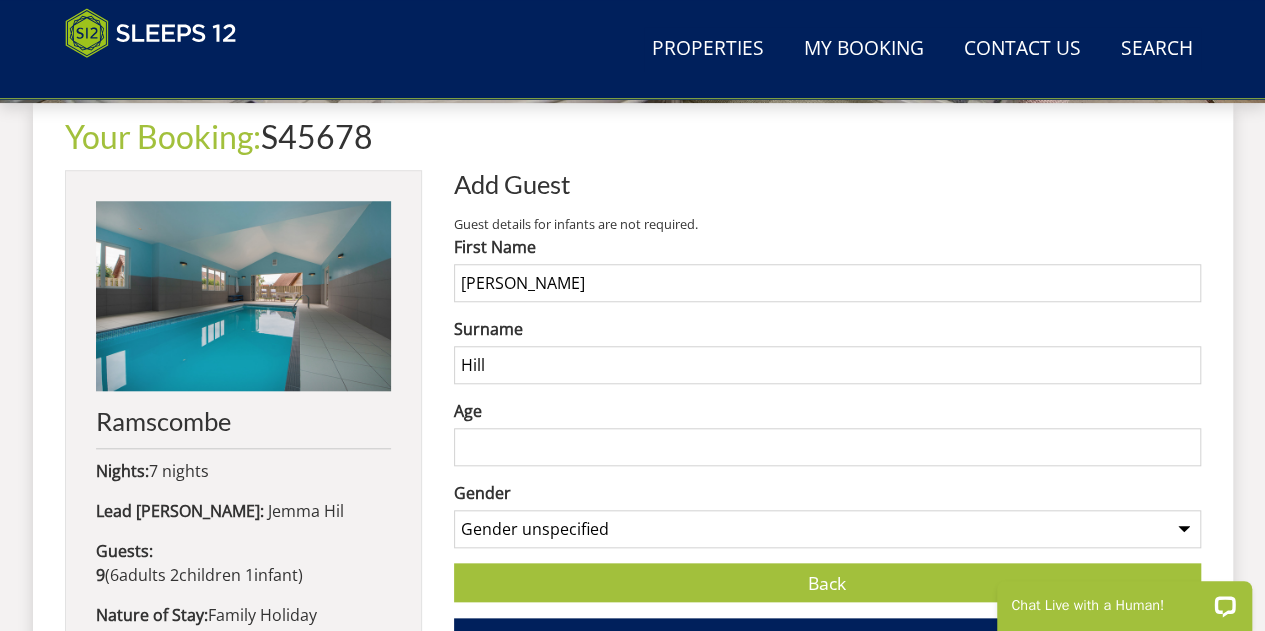 type on "Hill" 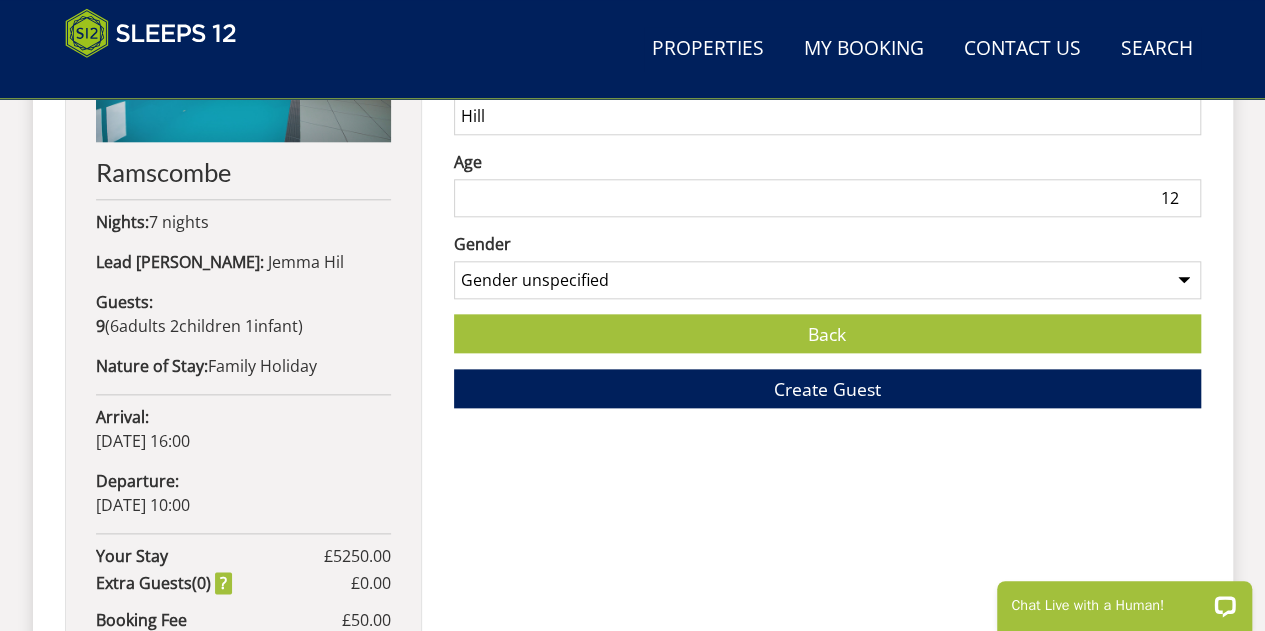 scroll, scrollTop: 994, scrollLeft: 0, axis: vertical 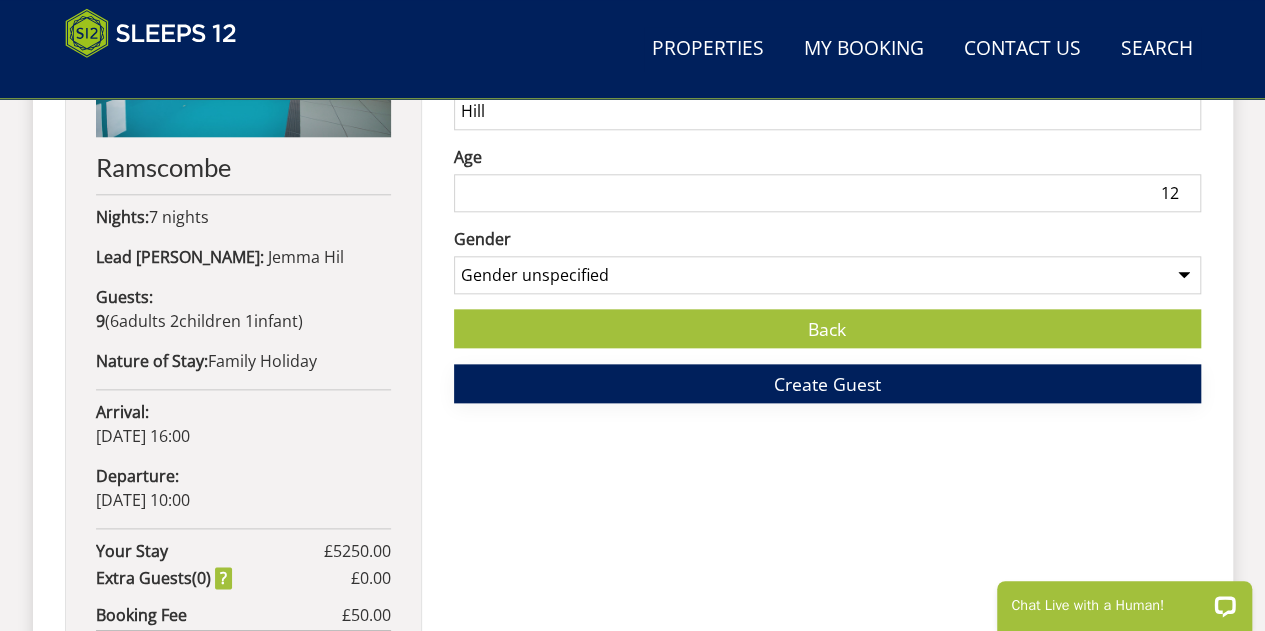 type on "12" 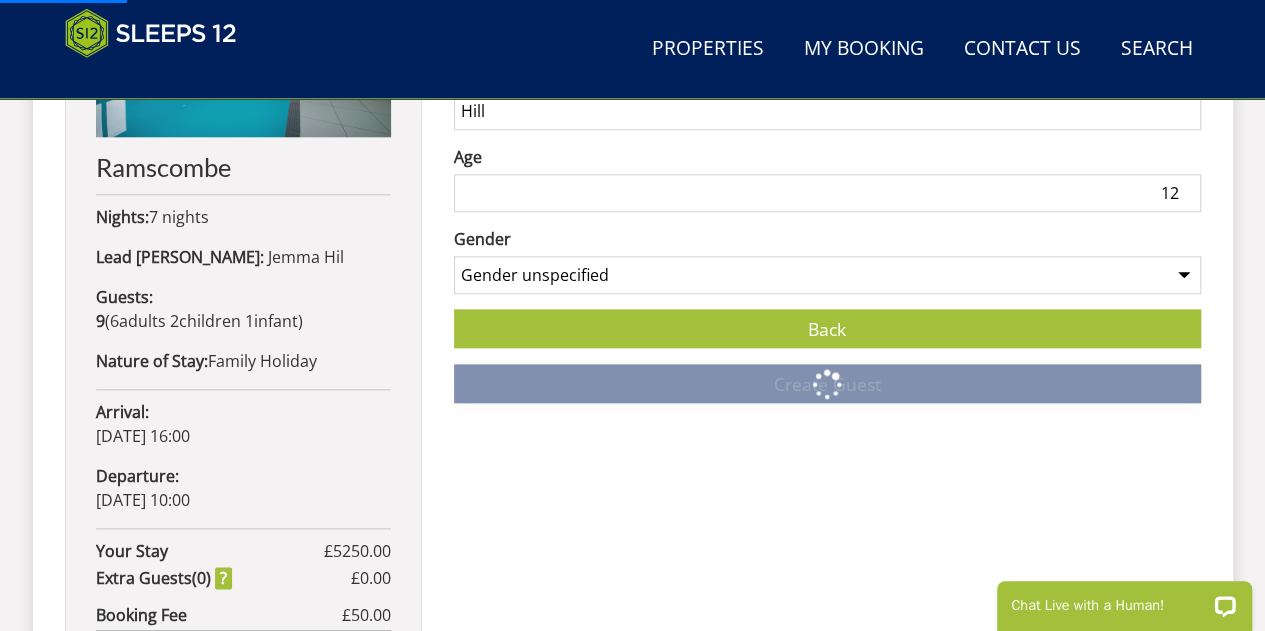 scroll, scrollTop: 0, scrollLeft: 0, axis: both 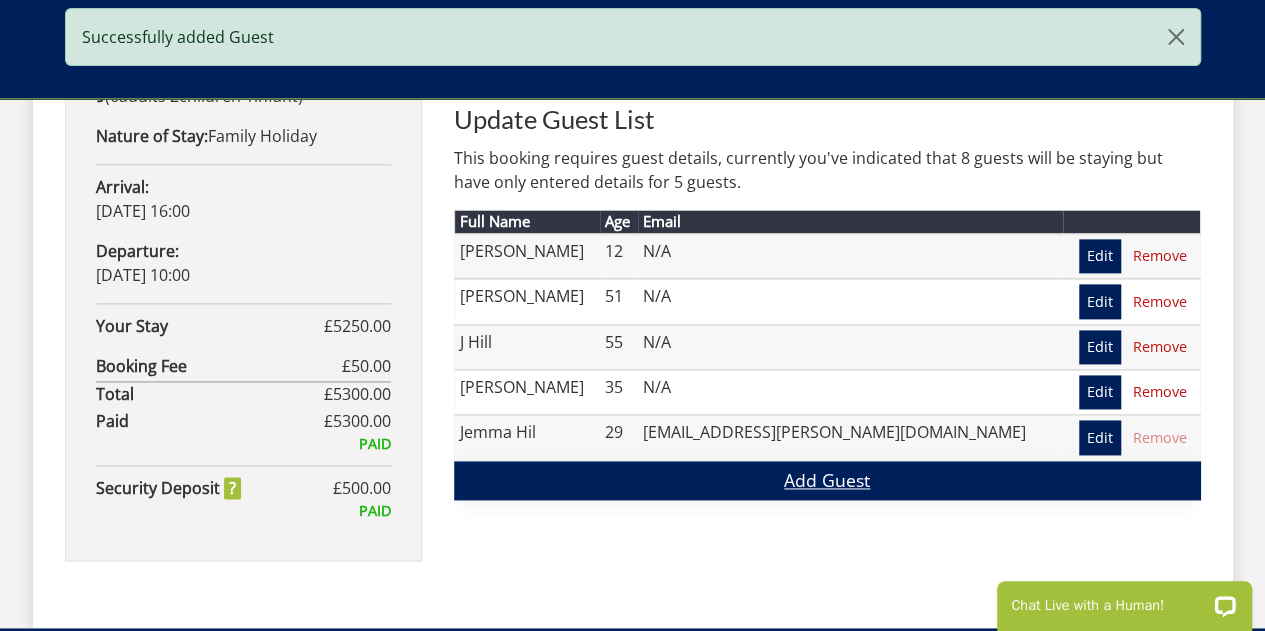 click on "Add Guest" at bounding box center [827, 480] 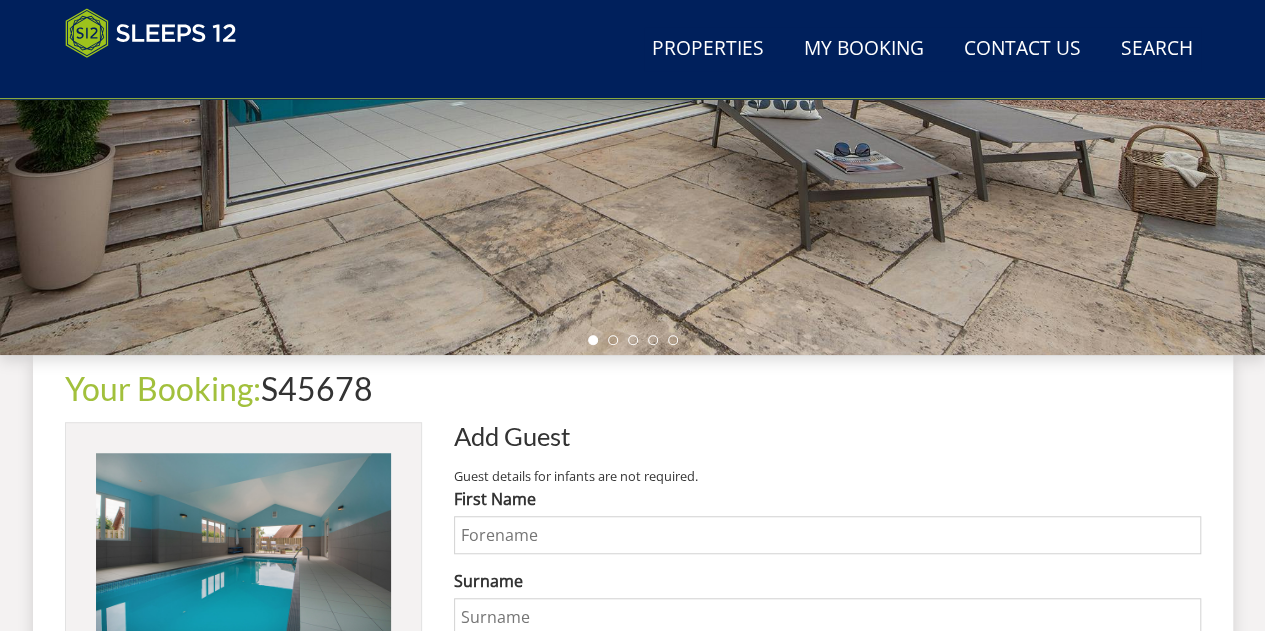 scroll, scrollTop: 546, scrollLeft: 0, axis: vertical 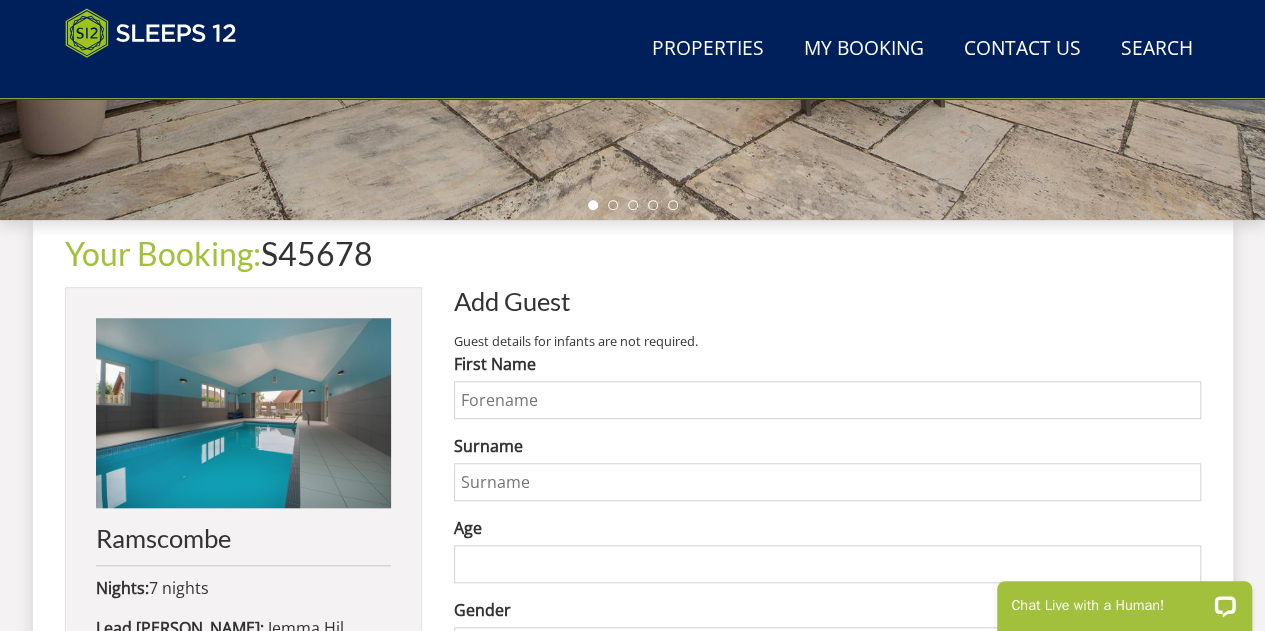 click on "First Name" at bounding box center (827, 400) 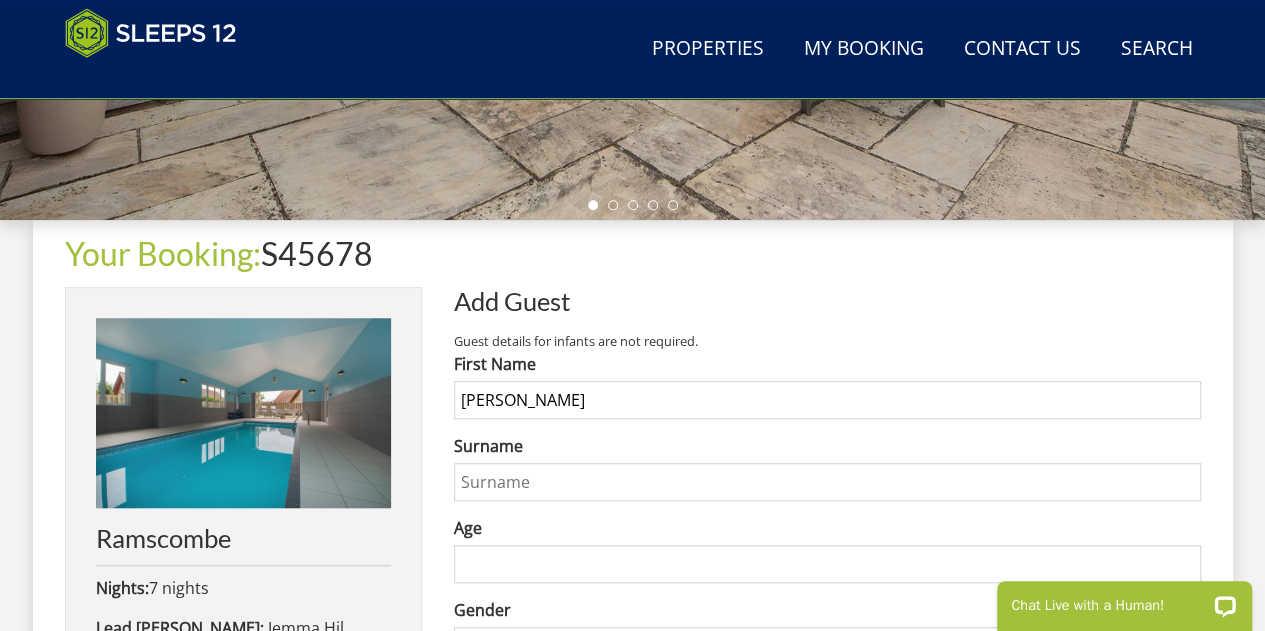 type on "Sam" 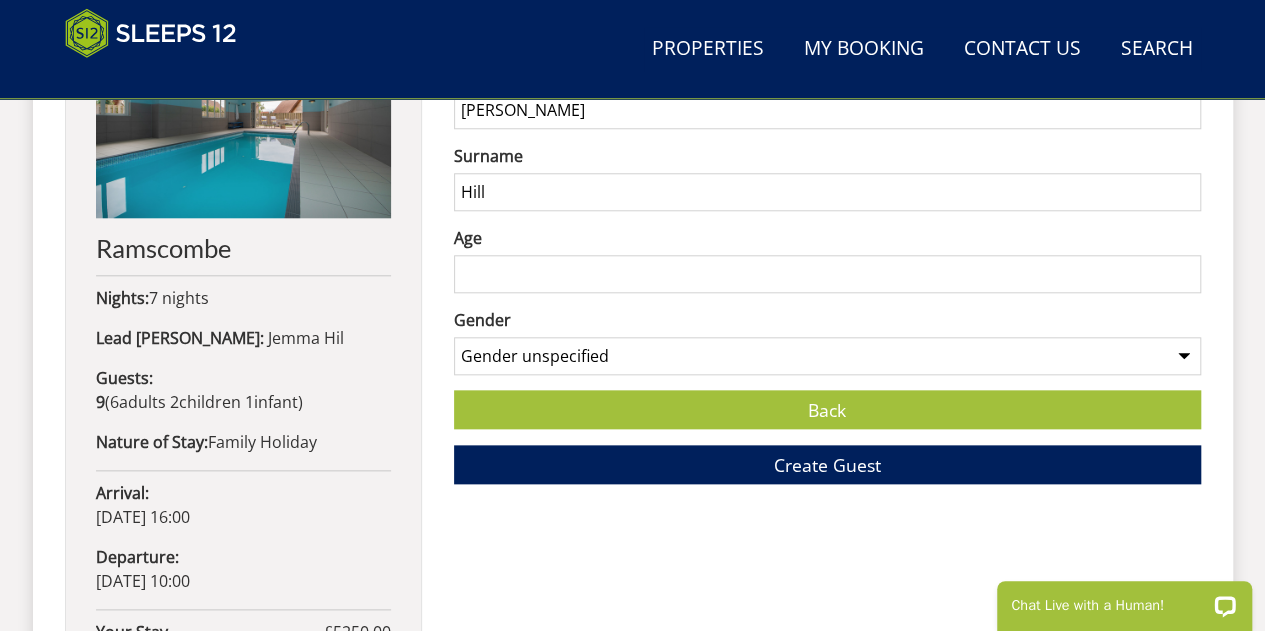 scroll, scrollTop: 915, scrollLeft: 0, axis: vertical 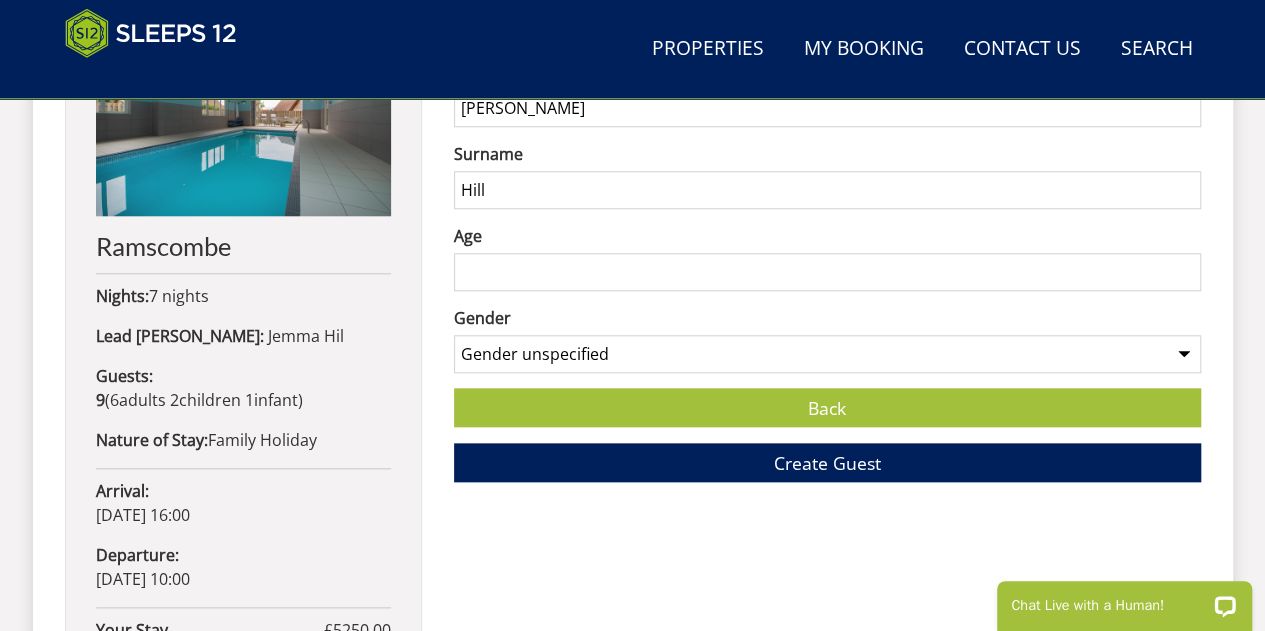 type on "Hill" 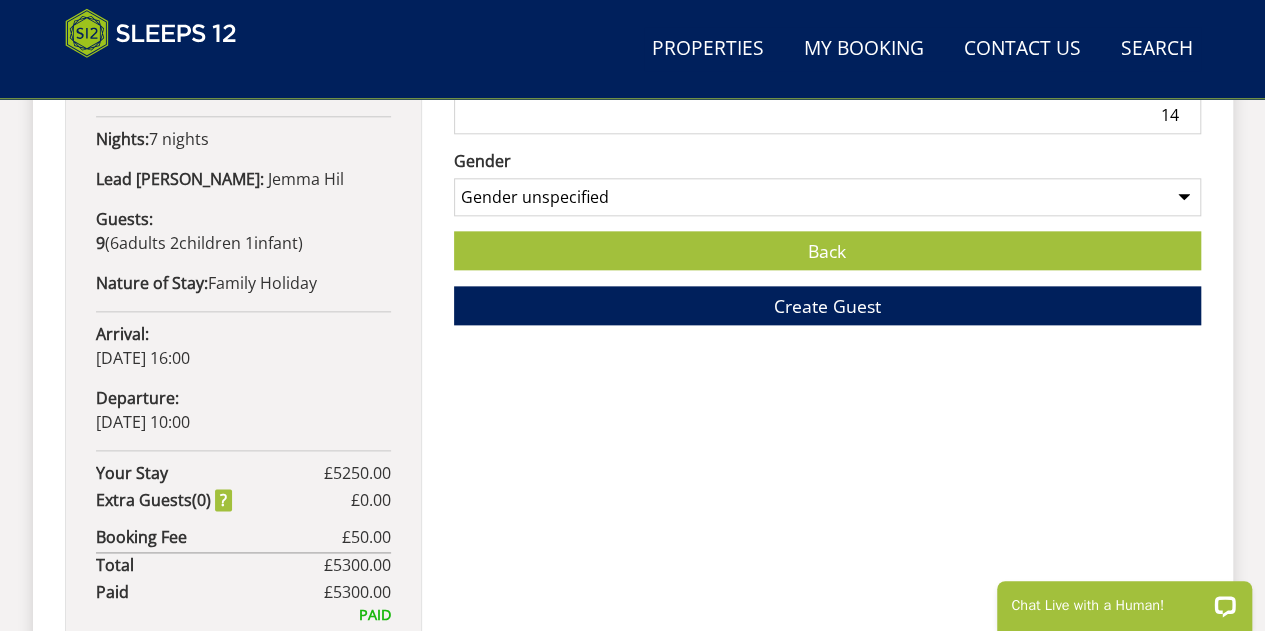 scroll, scrollTop: 1077, scrollLeft: 0, axis: vertical 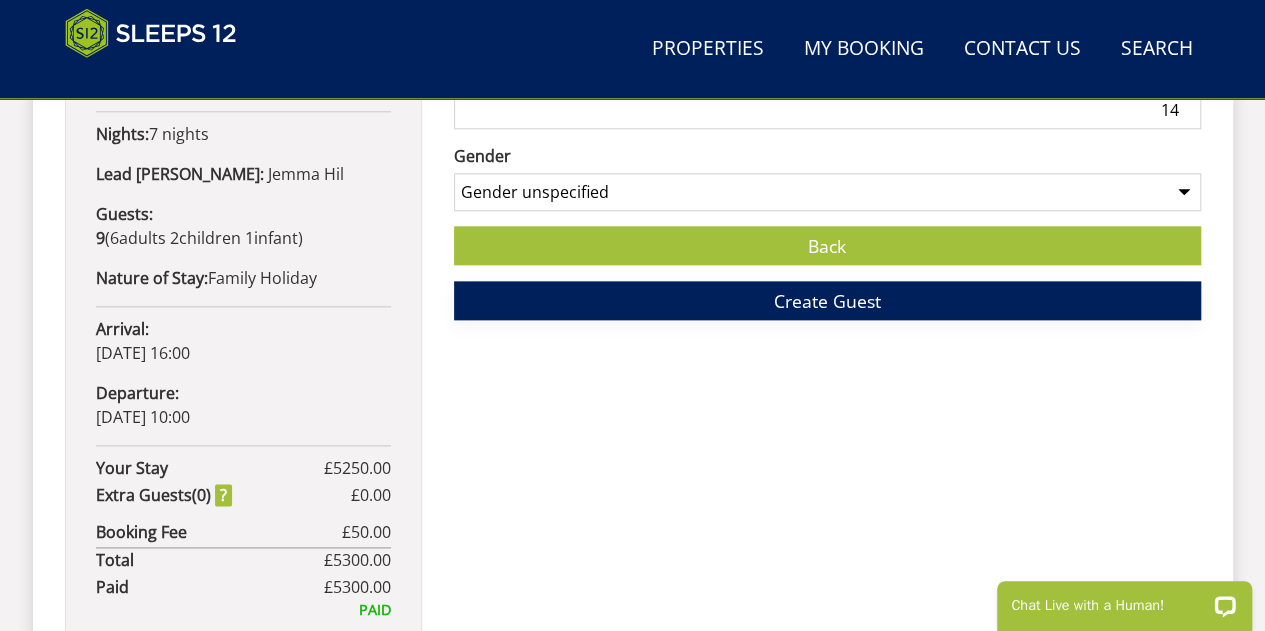 type on "14" 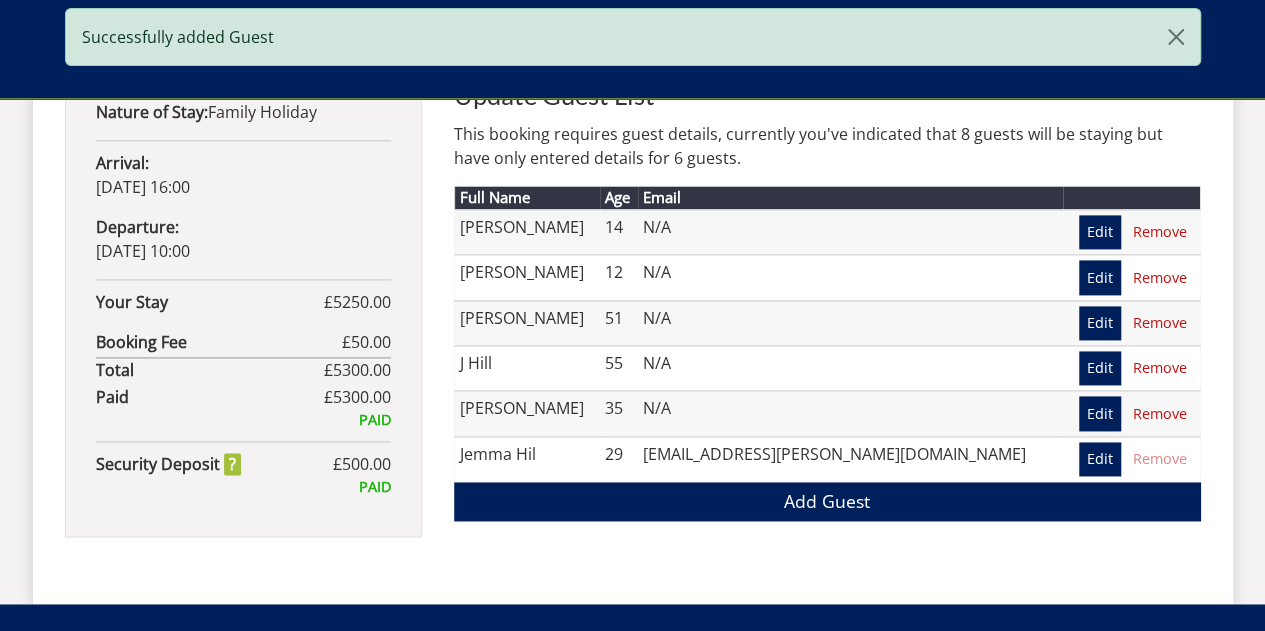 scroll, scrollTop: 1248, scrollLeft: 0, axis: vertical 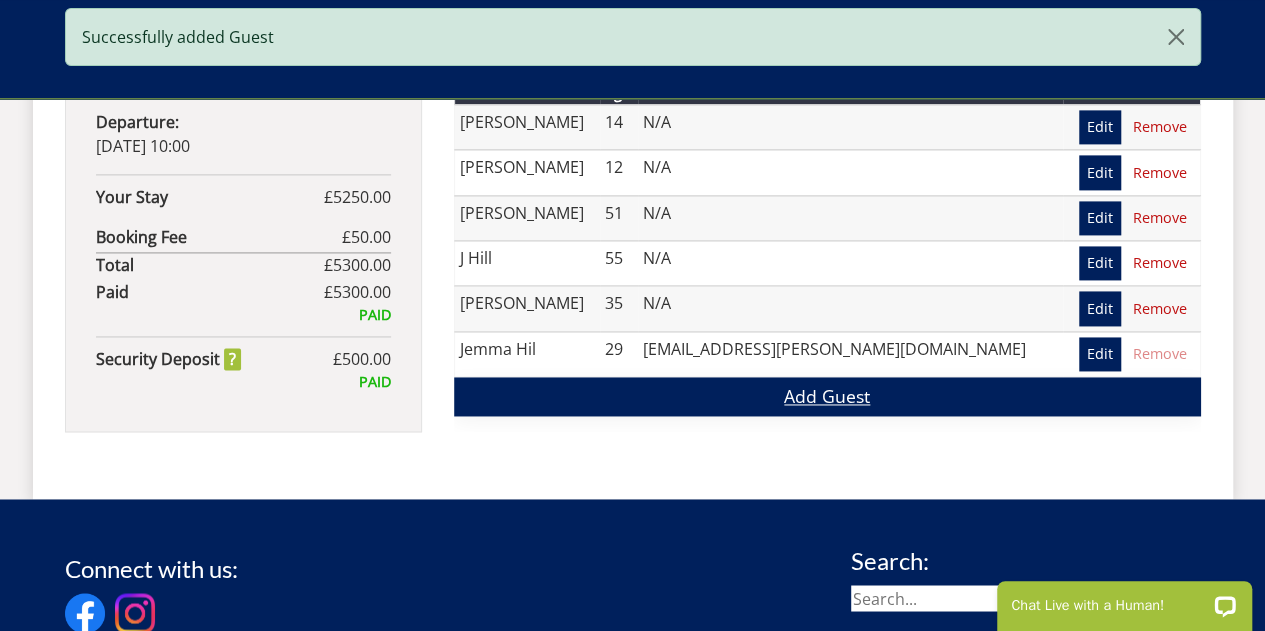 click on "Add Guest" at bounding box center (827, 396) 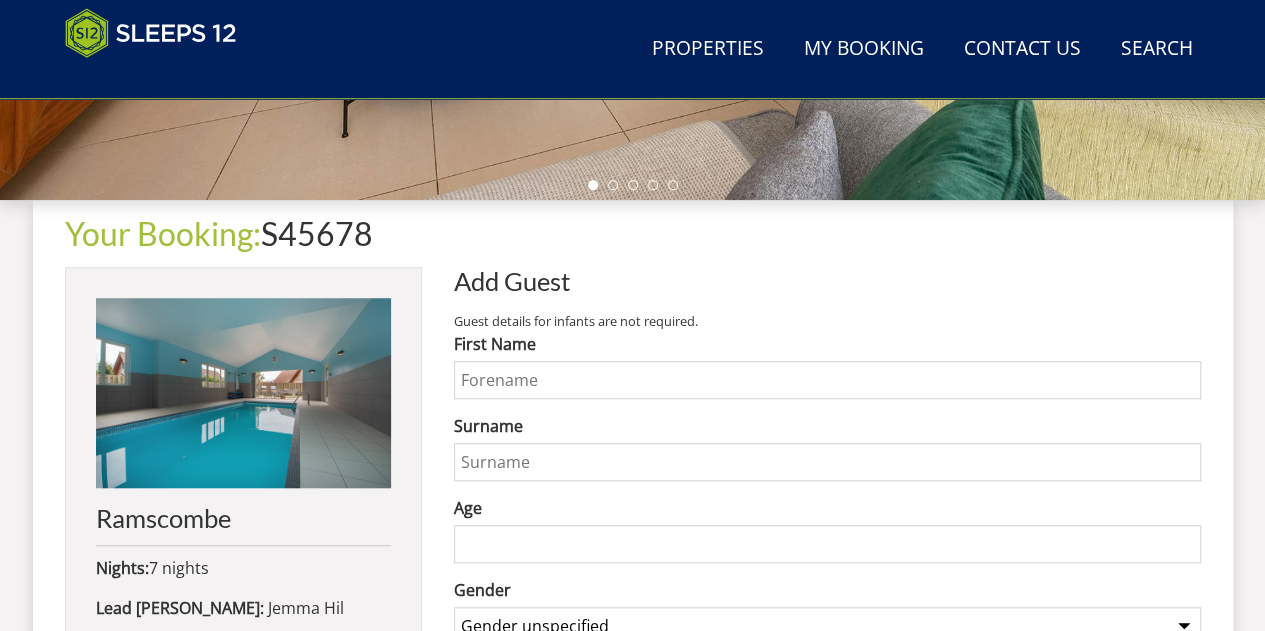 scroll, scrollTop: 739, scrollLeft: 0, axis: vertical 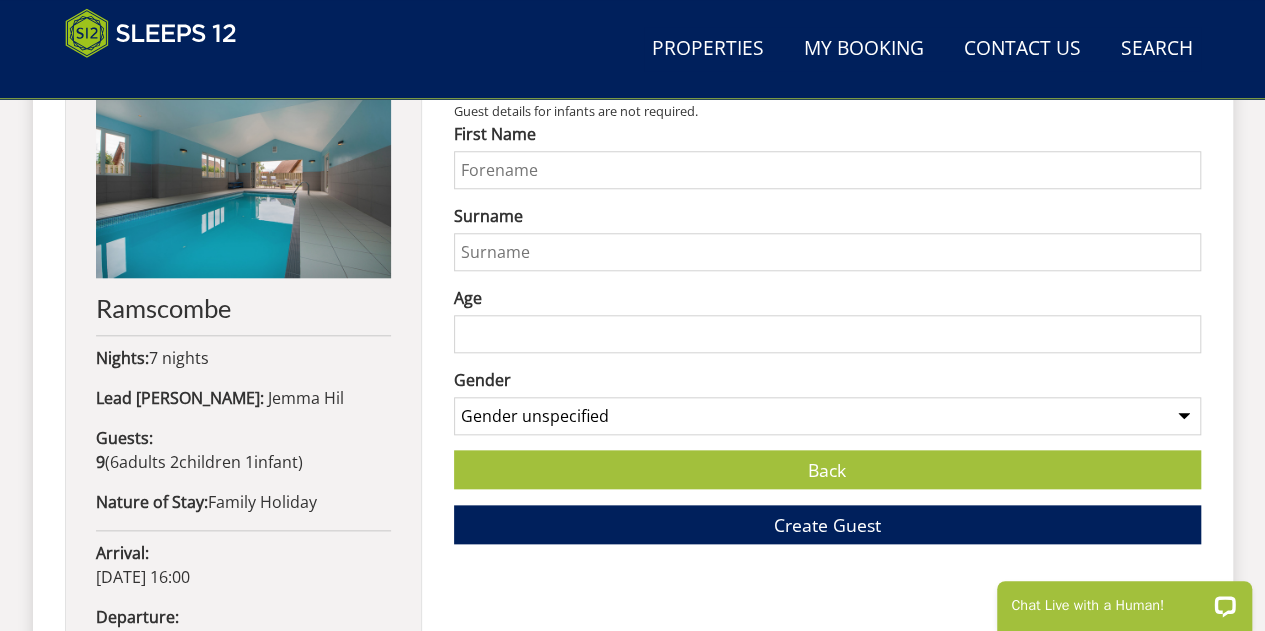 click on "First Name" at bounding box center [827, 170] 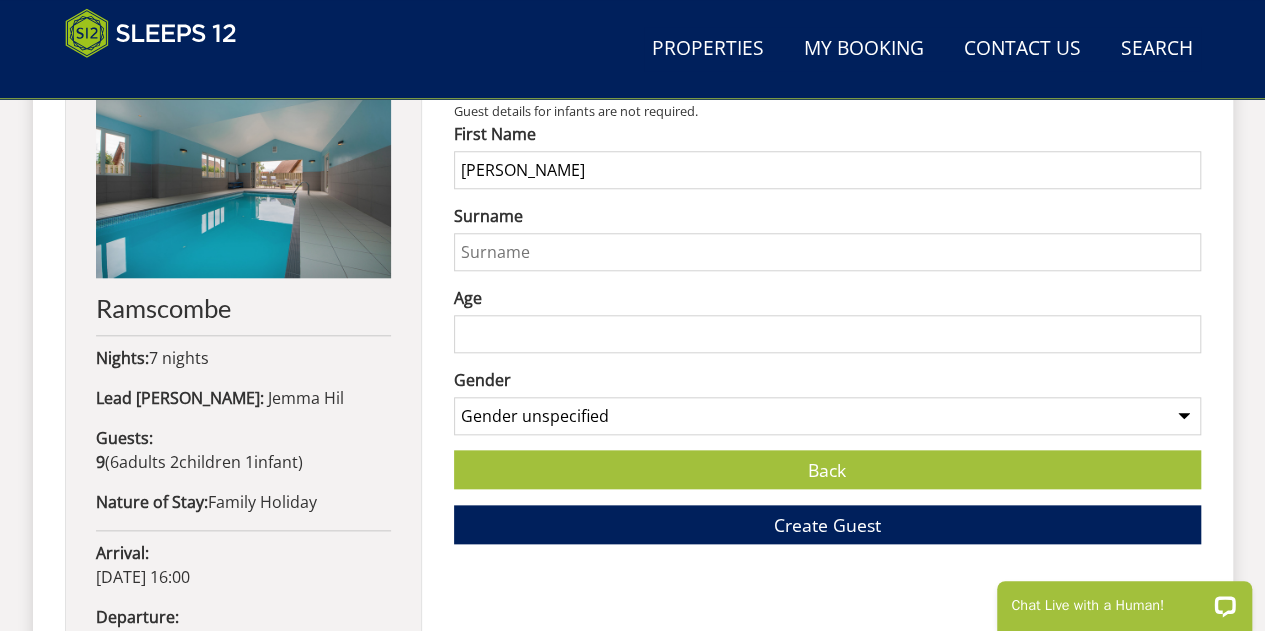 type on "Paula" 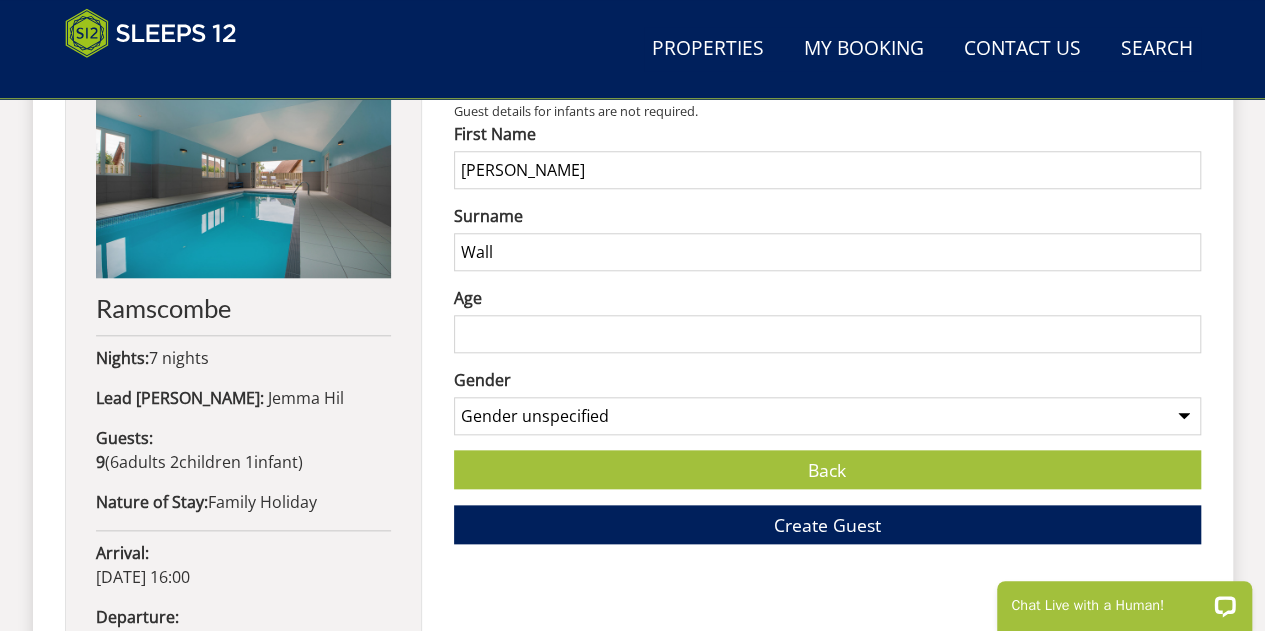 type on "Wall" 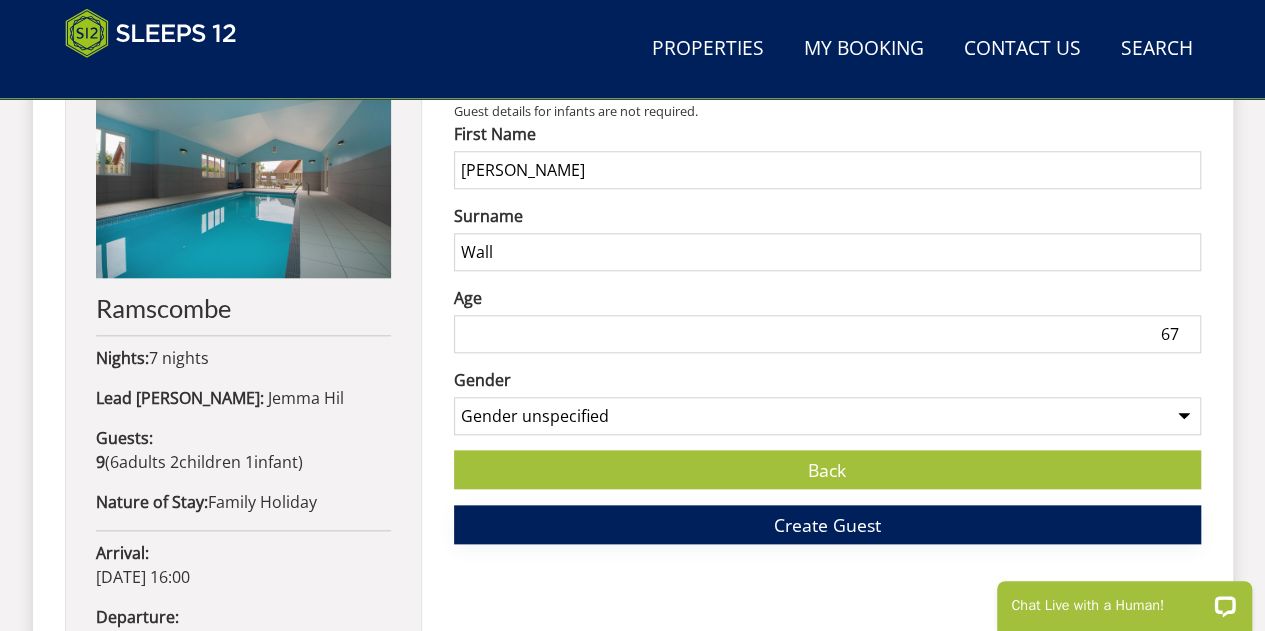 type on "67" 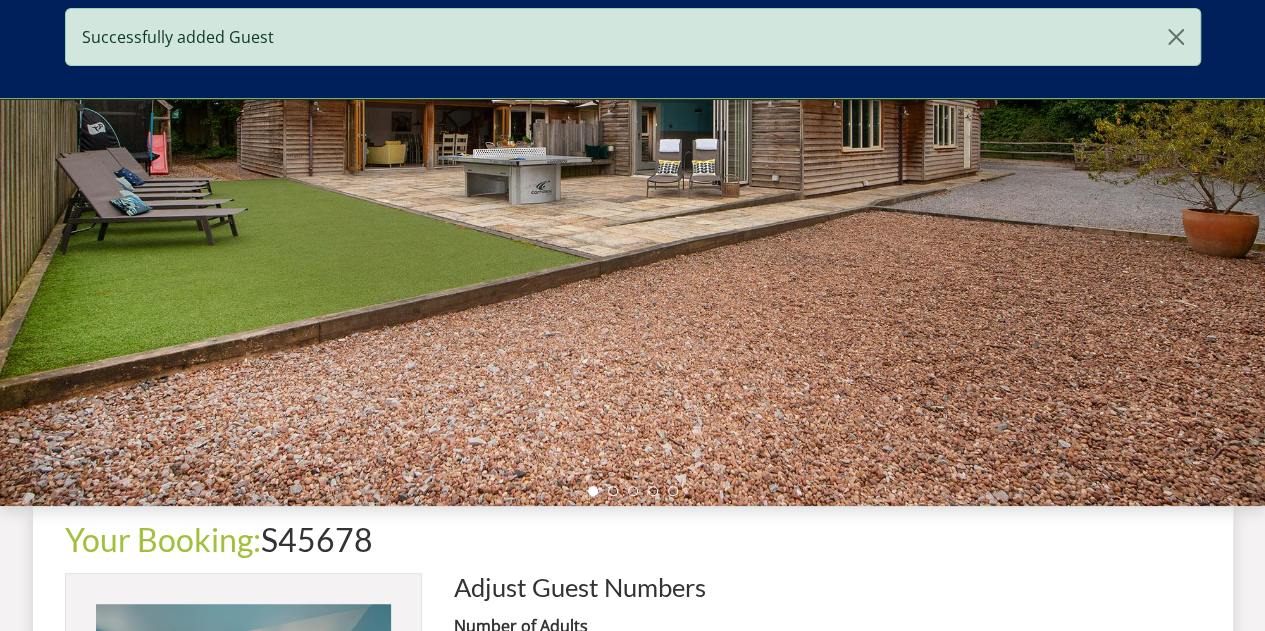scroll, scrollTop: 333, scrollLeft: 0, axis: vertical 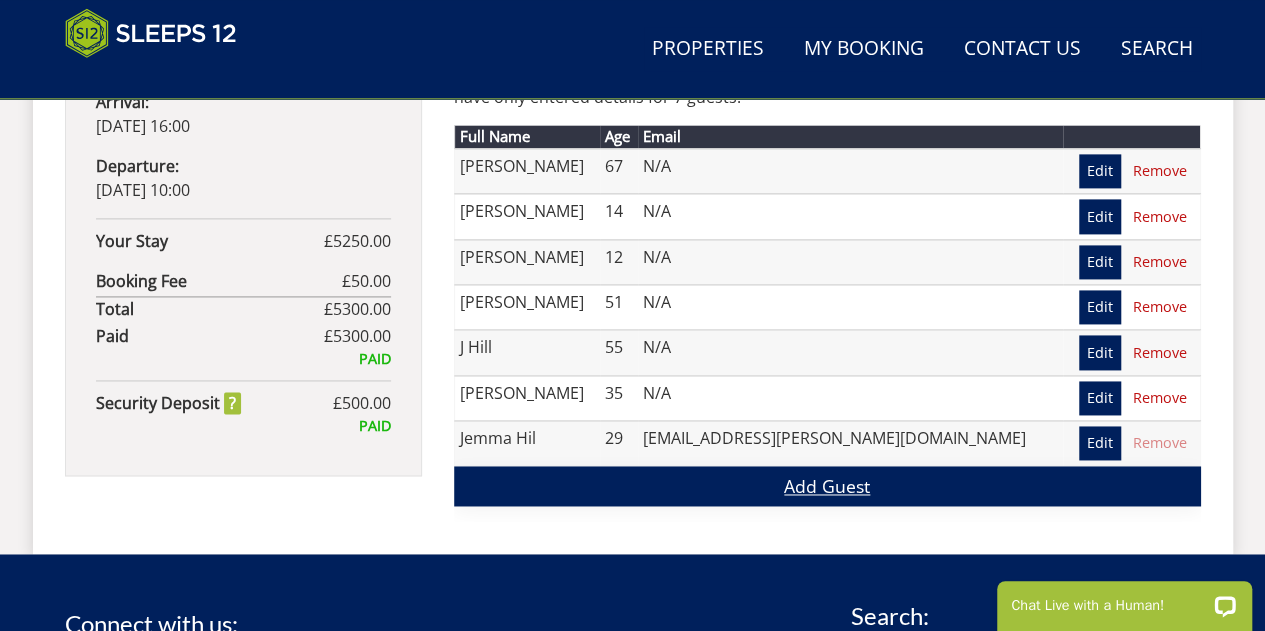 click on "Add Guest" at bounding box center (827, 485) 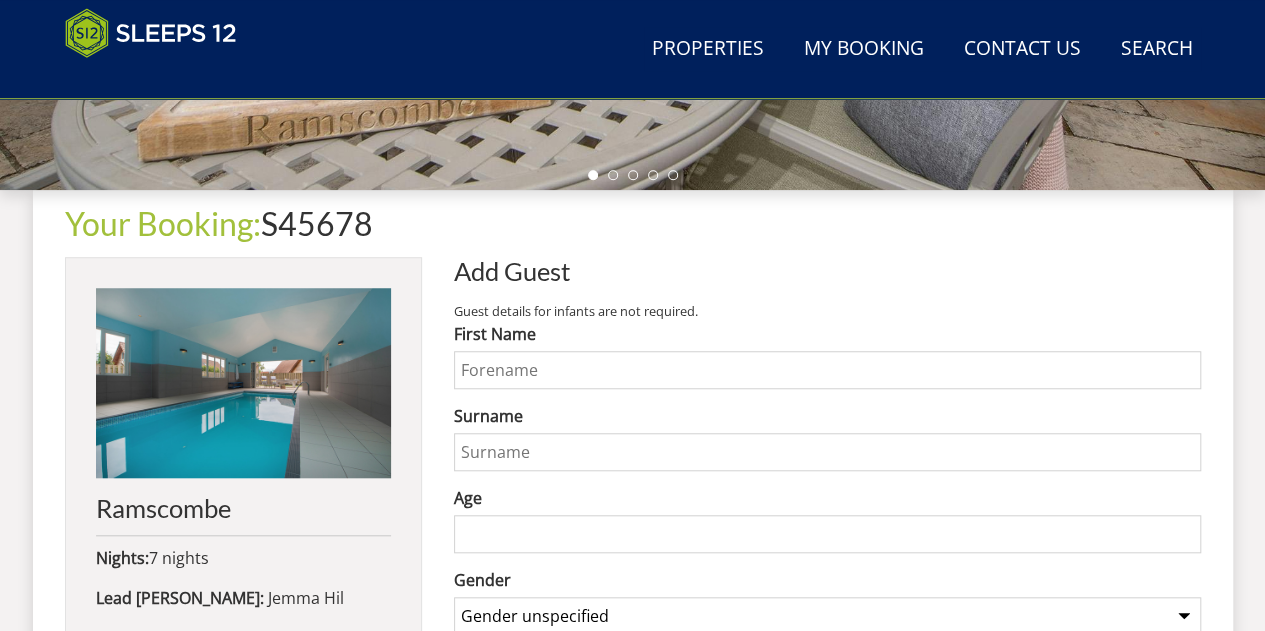 scroll, scrollTop: 654, scrollLeft: 0, axis: vertical 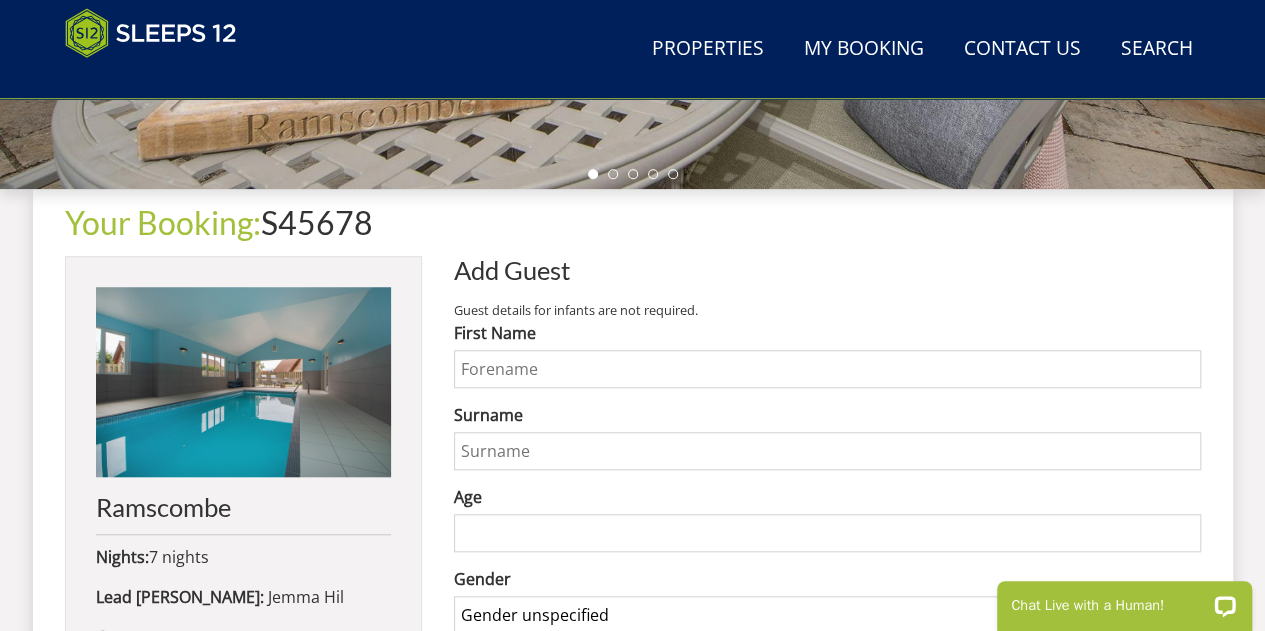 click on "First Name" at bounding box center [827, 369] 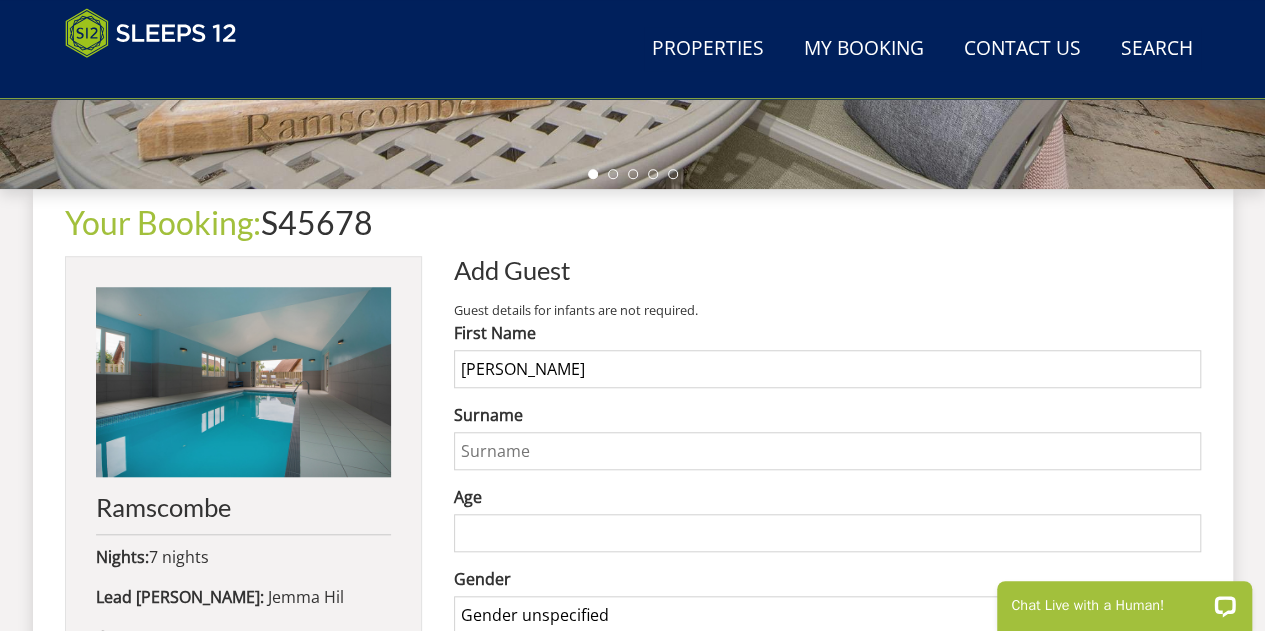 type on "Luke" 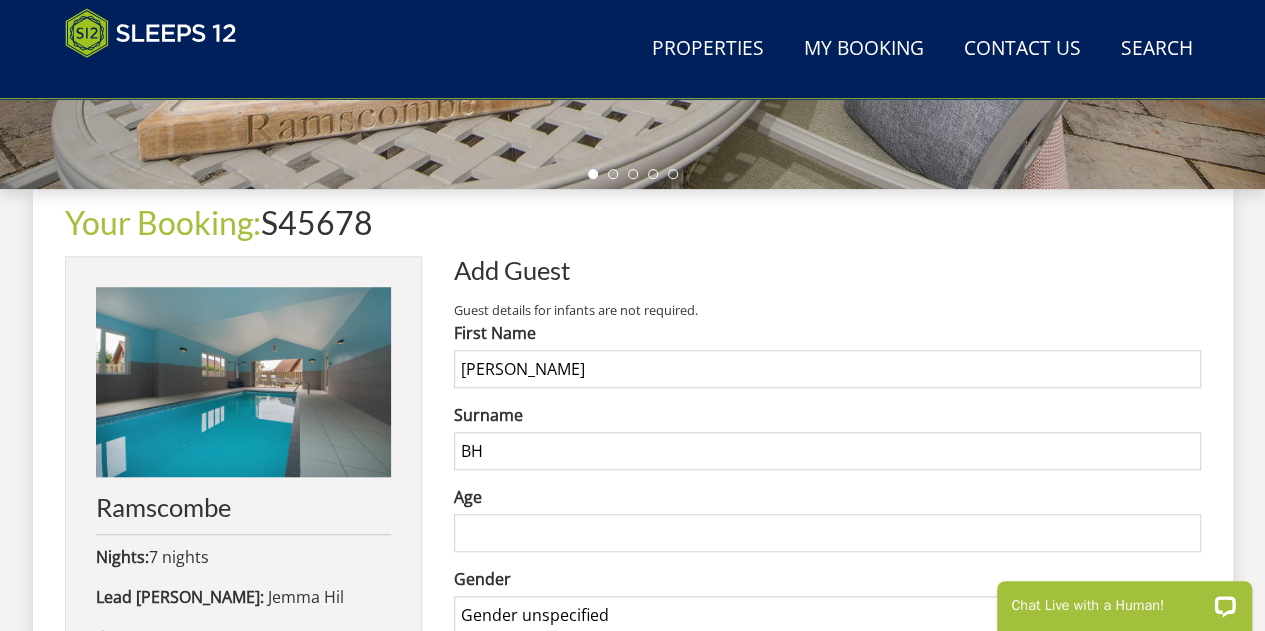 type on "B" 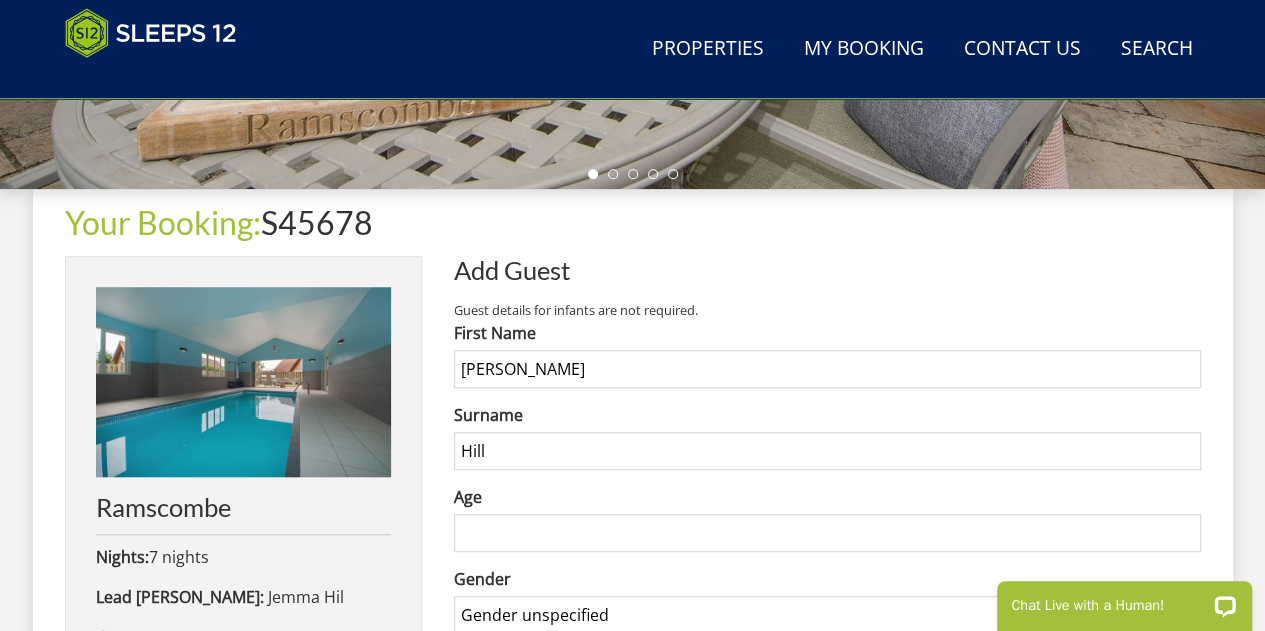 type on "Hill" 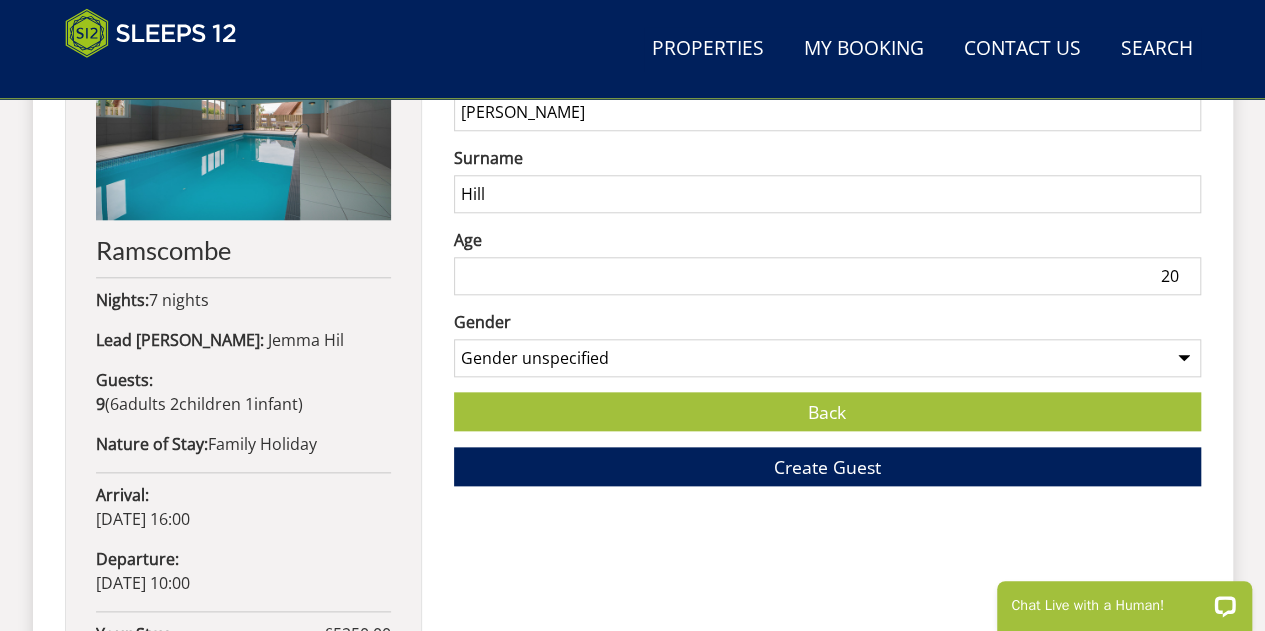 scroll, scrollTop: 912, scrollLeft: 0, axis: vertical 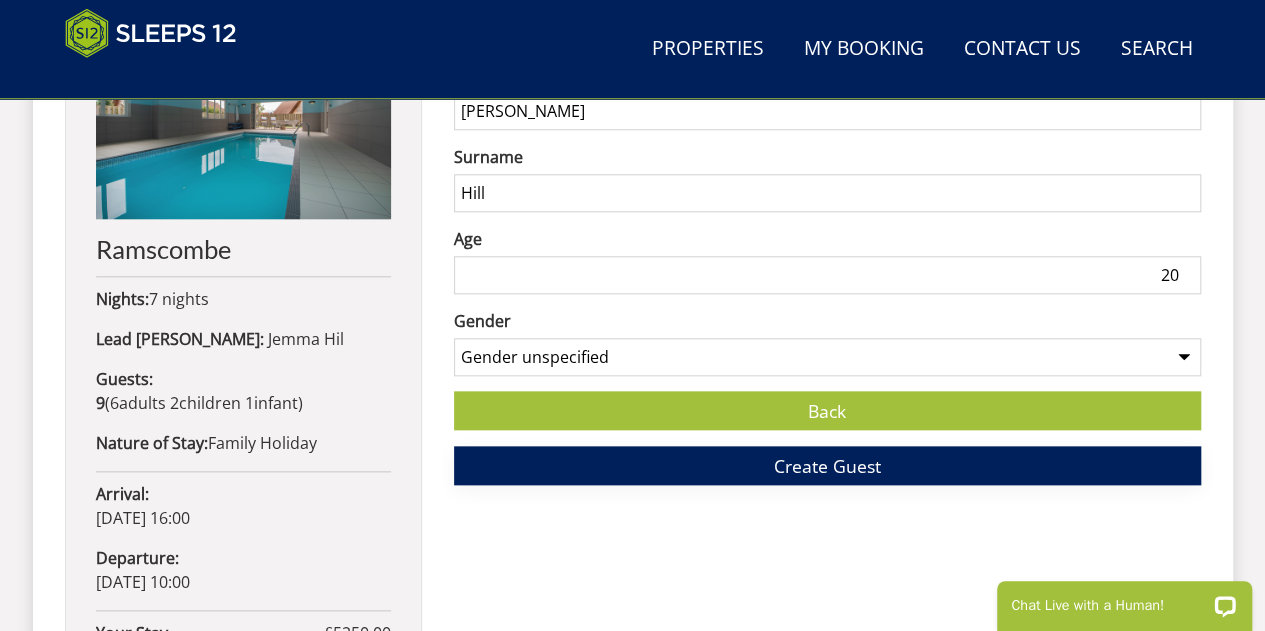 type on "20" 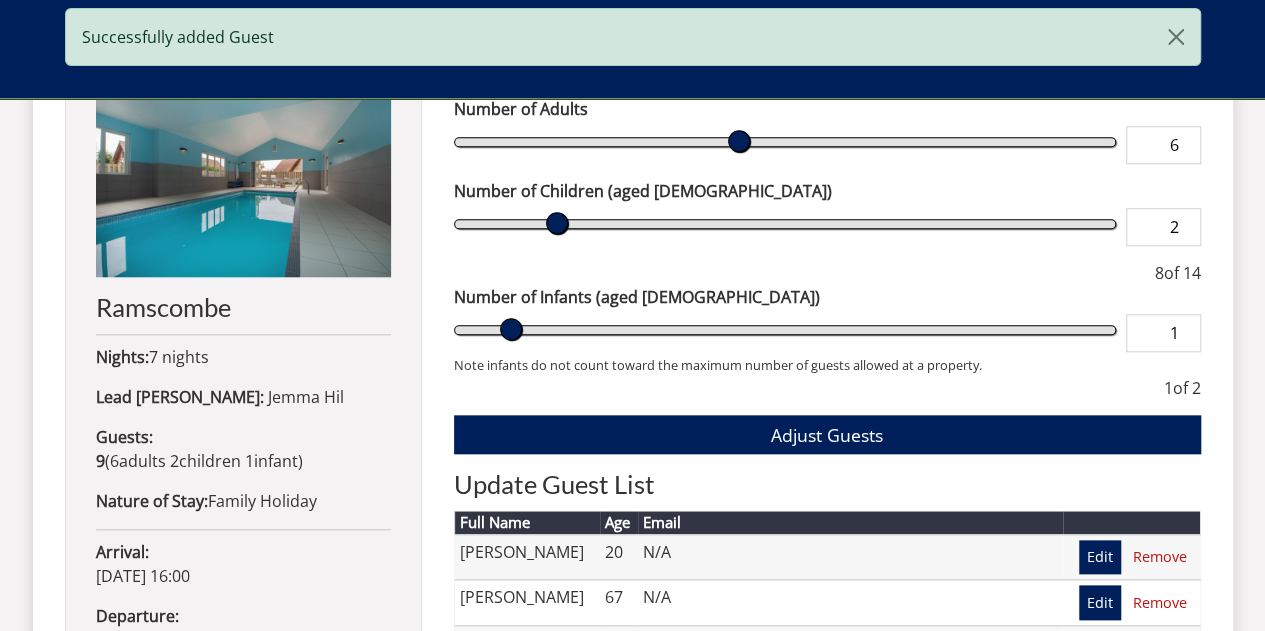 scroll, scrollTop: 896, scrollLeft: 0, axis: vertical 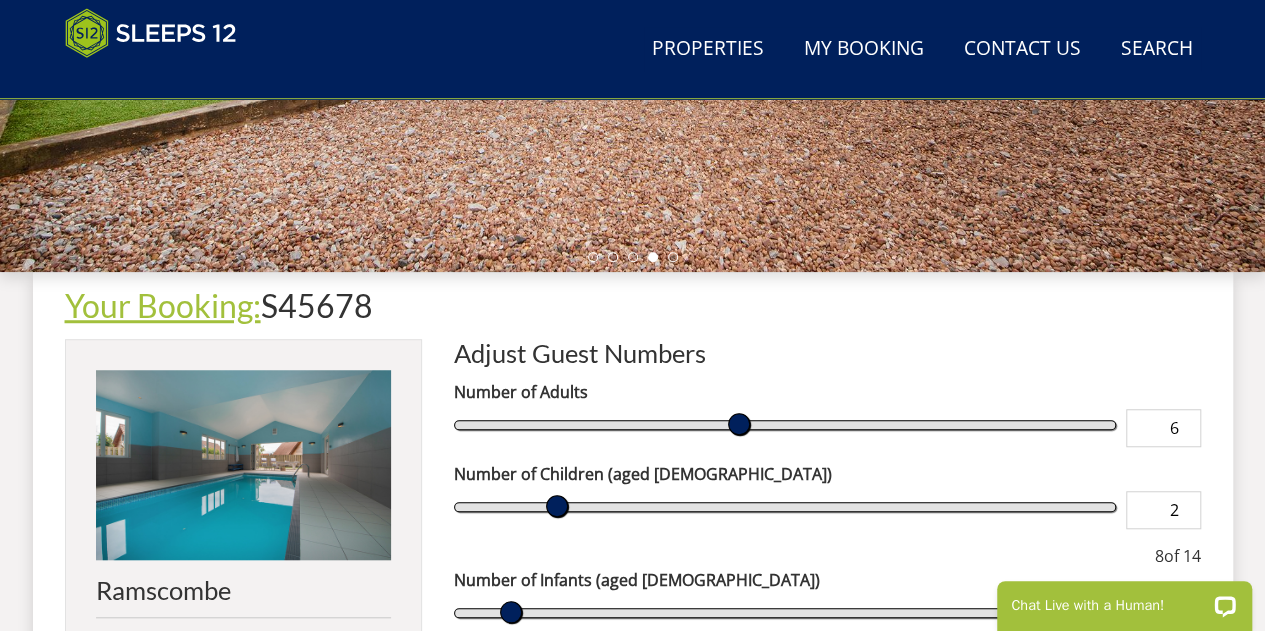 click on "Your Booking:" at bounding box center (163, 305) 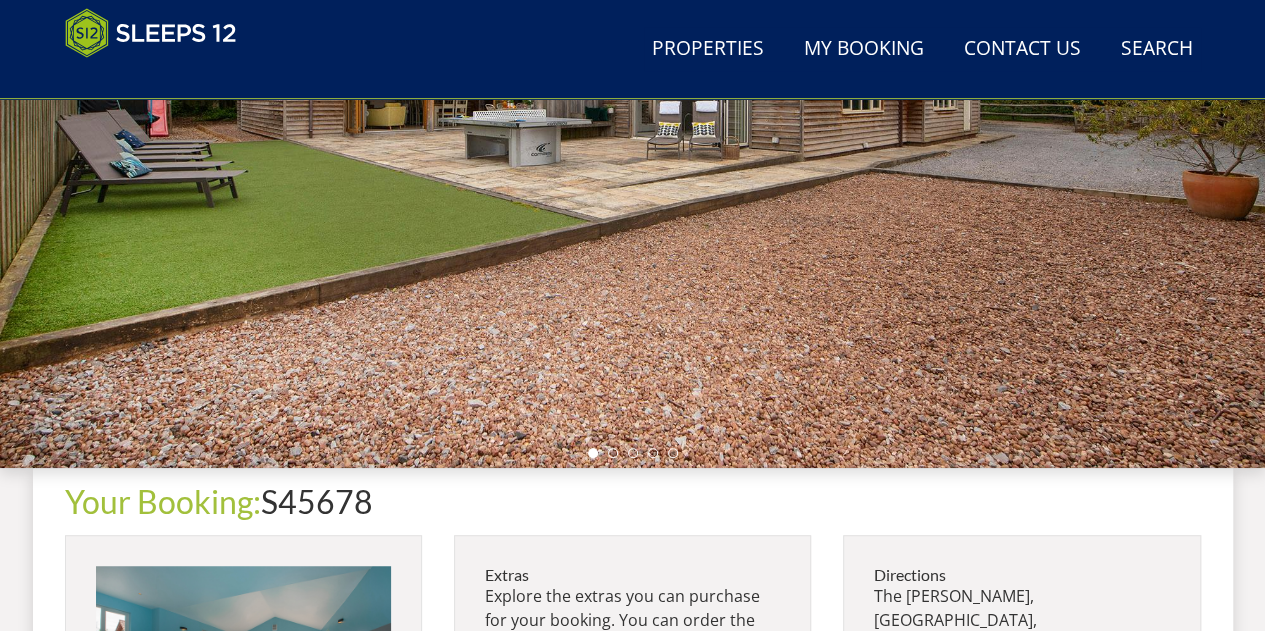 scroll, scrollTop: 555, scrollLeft: 0, axis: vertical 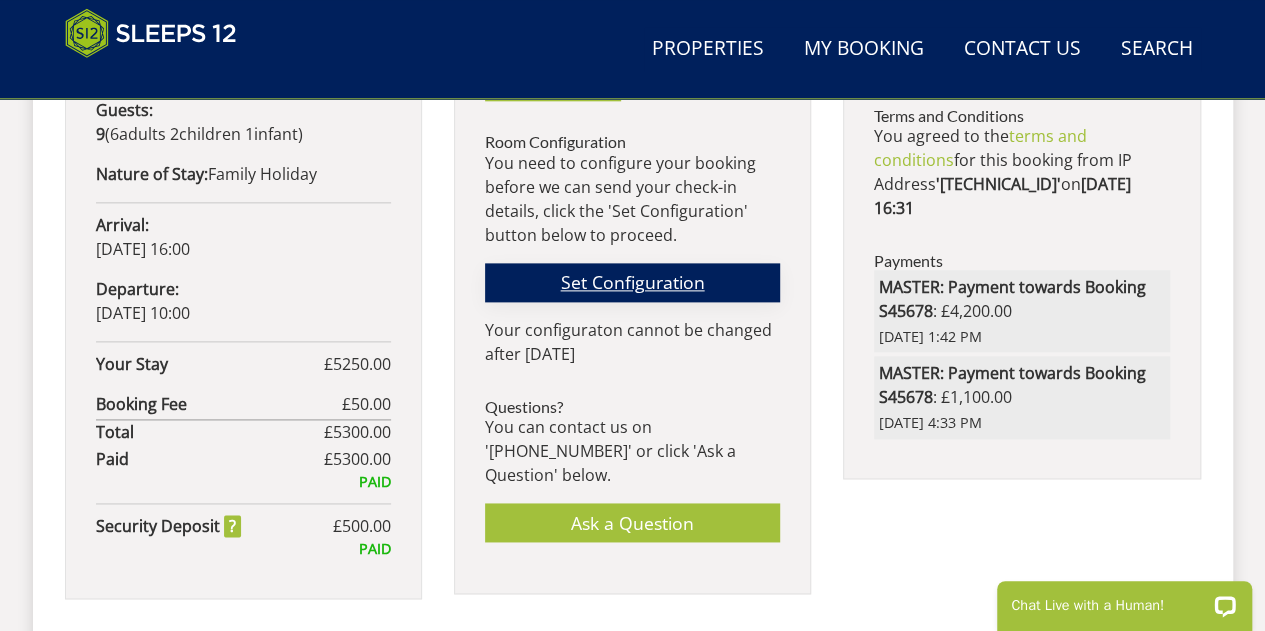 click on "Set Configuration" at bounding box center [632, 282] 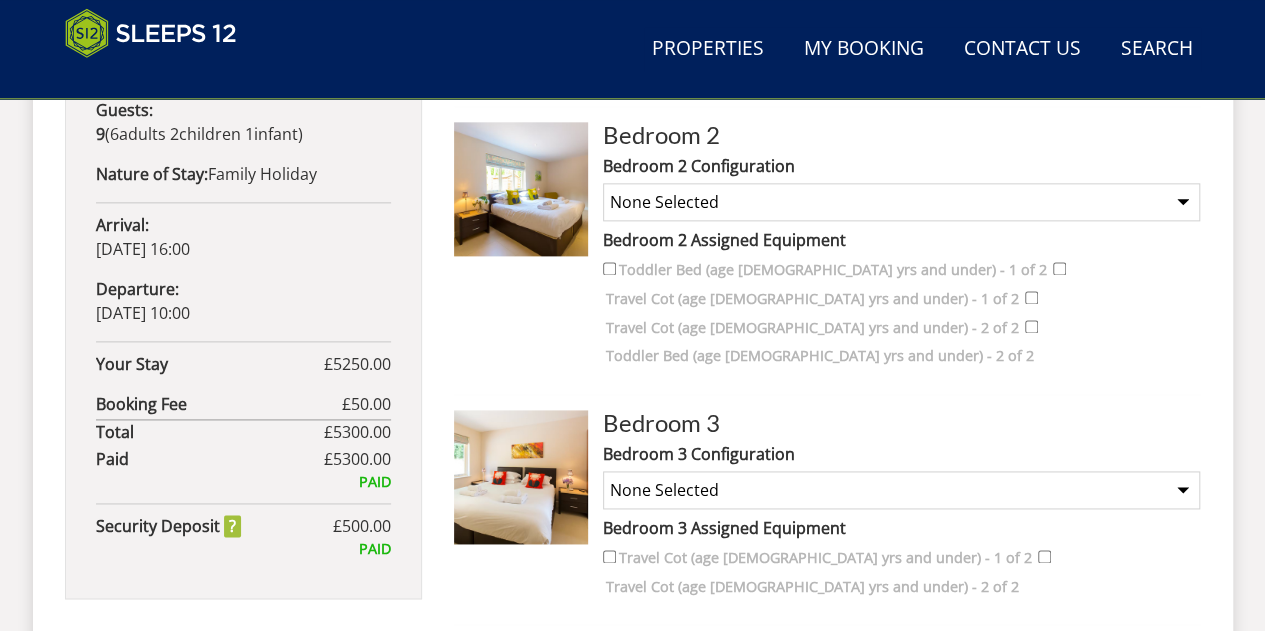 scroll, scrollTop: 1010, scrollLeft: 0, axis: vertical 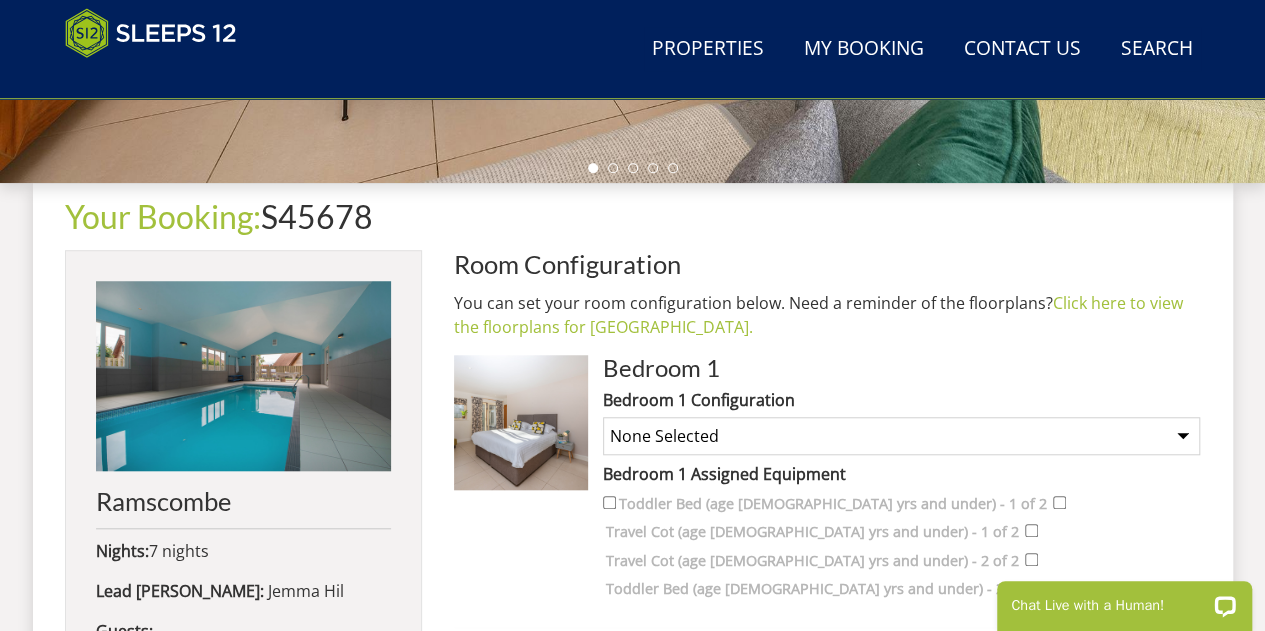 click on "None Selected
Super King Bed
Twin Beds" at bounding box center [901, 436] 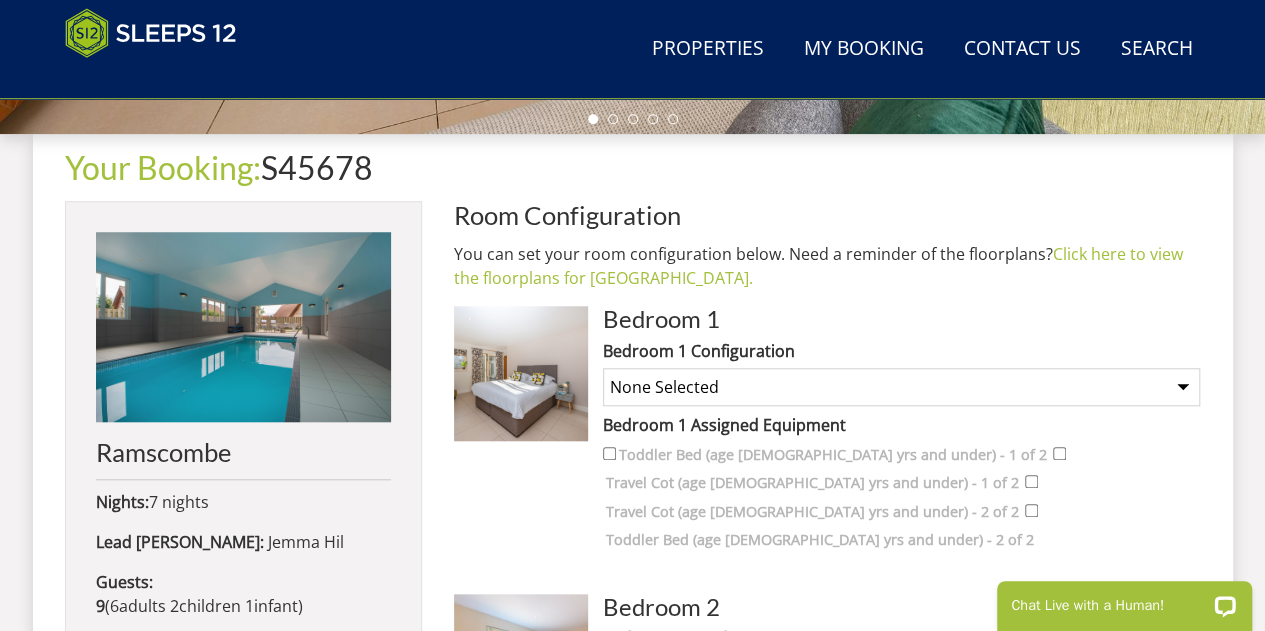 scroll, scrollTop: 728, scrollLeft: 0, axis: vertical 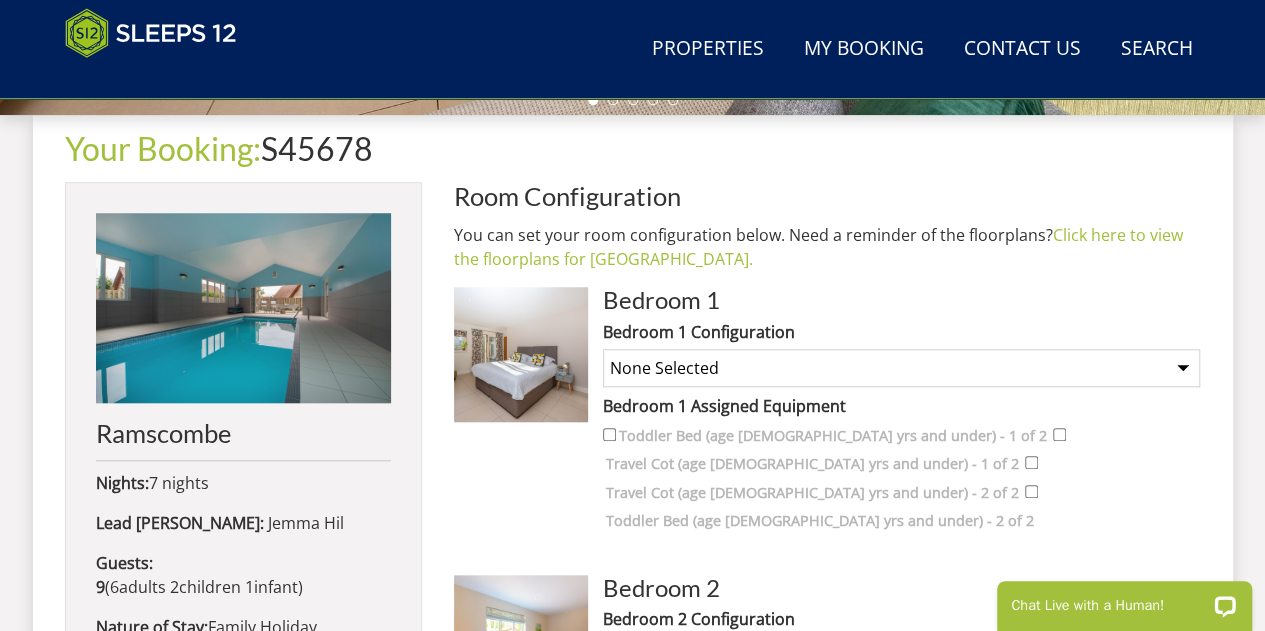 click on "None Selected
Super King Bed
Twin Beds" at bounding box center (901, 368) 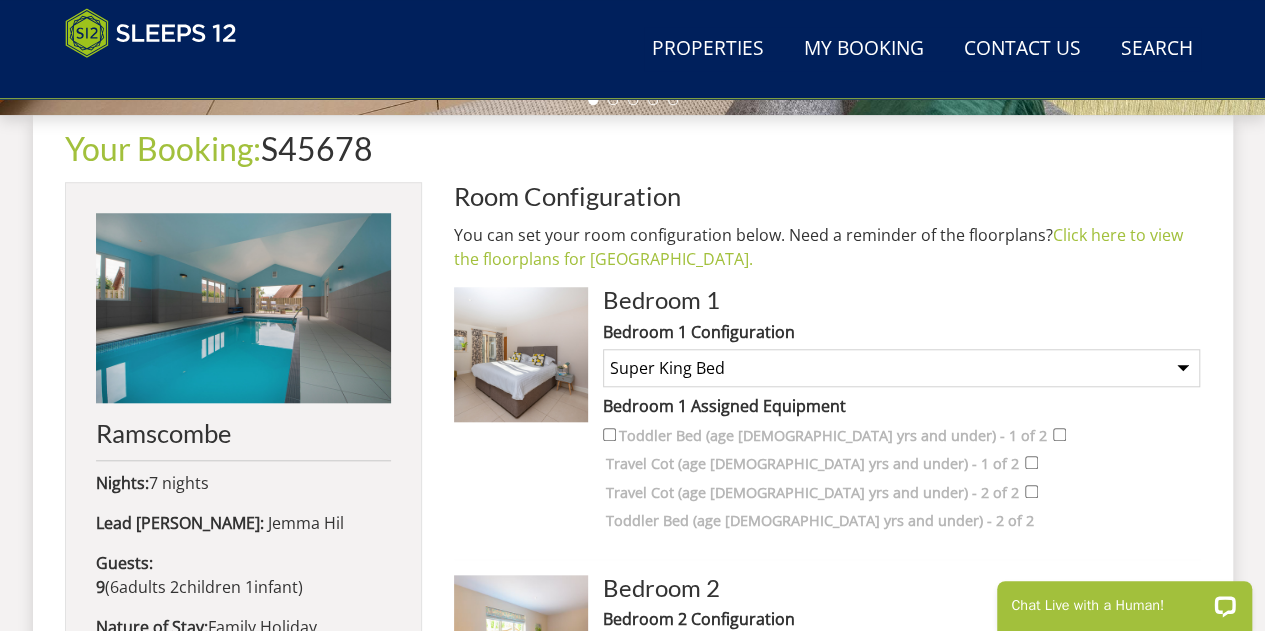 click on "None Selected
Super King Bed
Twin Beds" at bounding box center [901, 368] 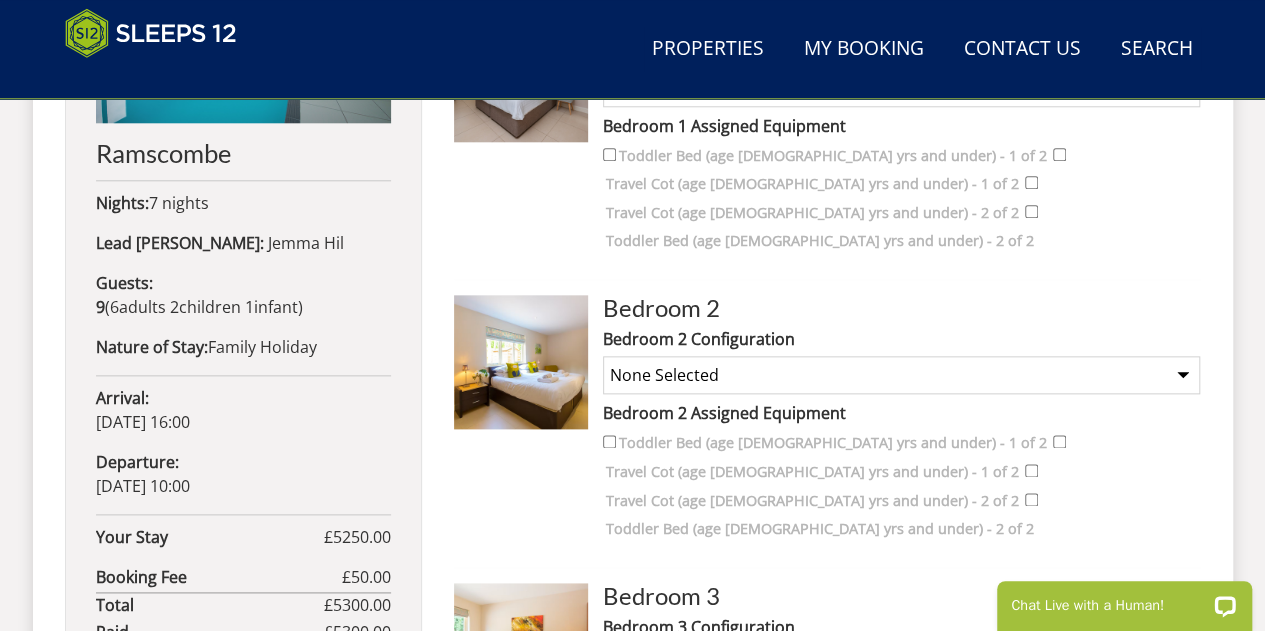 scroll, scrollTop: 1023, scrollLeft: 0, axis: vertical 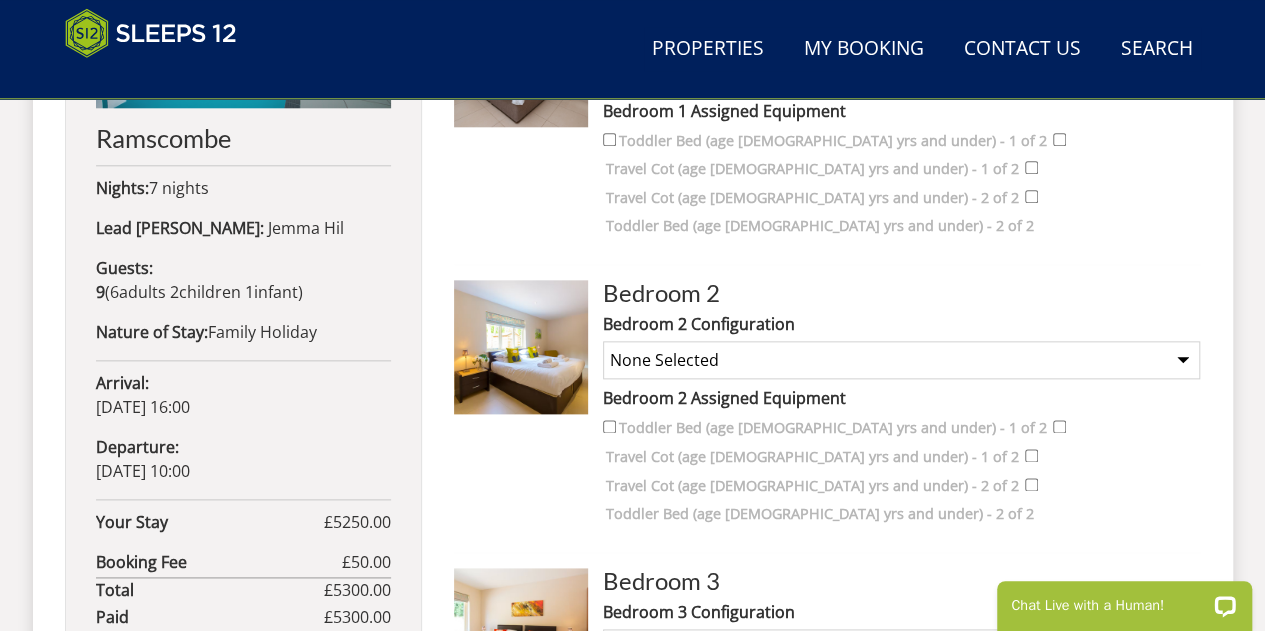 click on "None Selected
Super King Bed
Twin Beds" at bounding box center [901, 360] 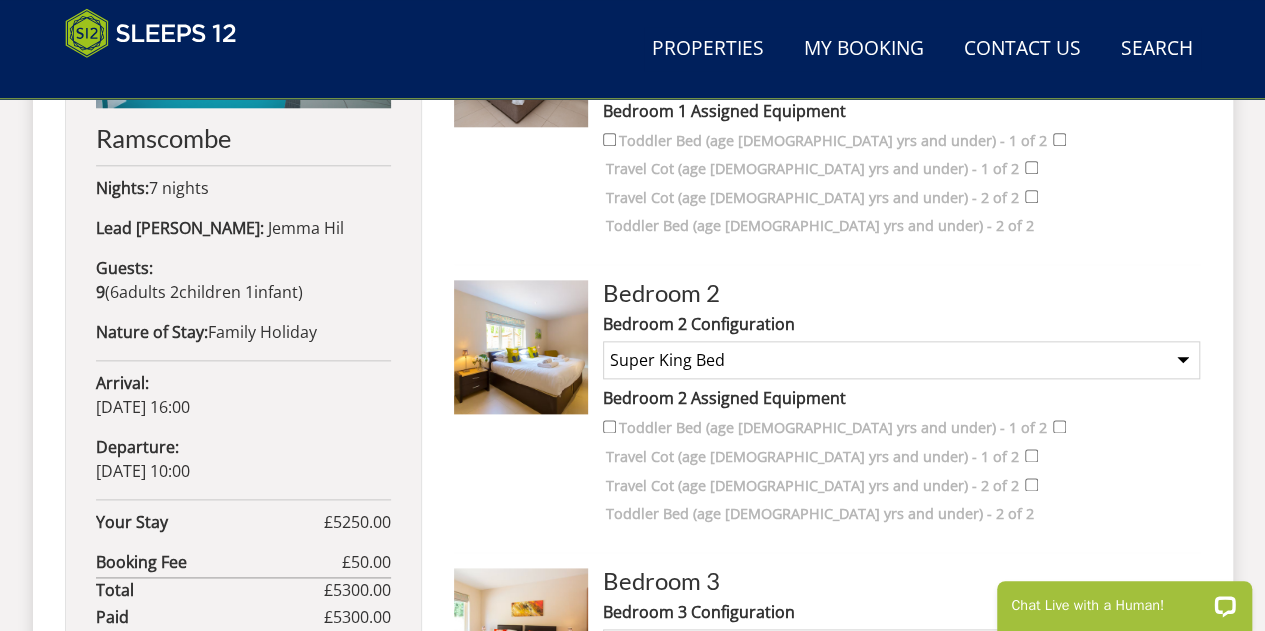 scroll, scrollTop: 1181, scrollLeft: 0, axis: vertical 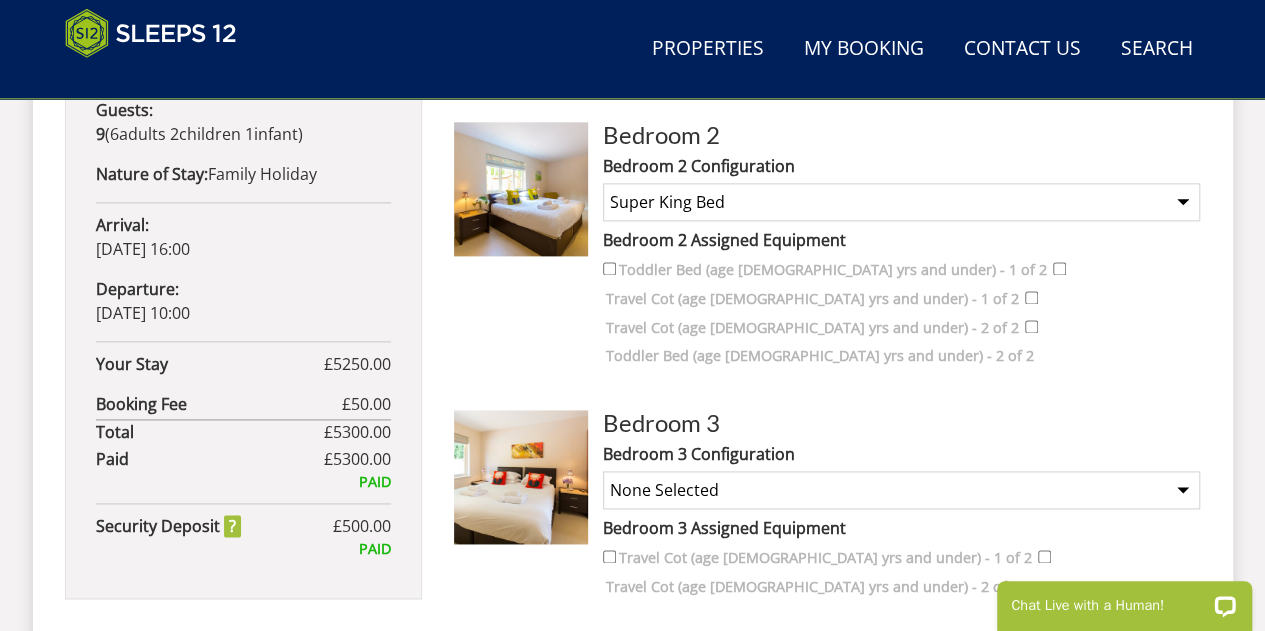 click on "None Selected
Super King Bed
Twin Beds" at bounding box center [901, 490] 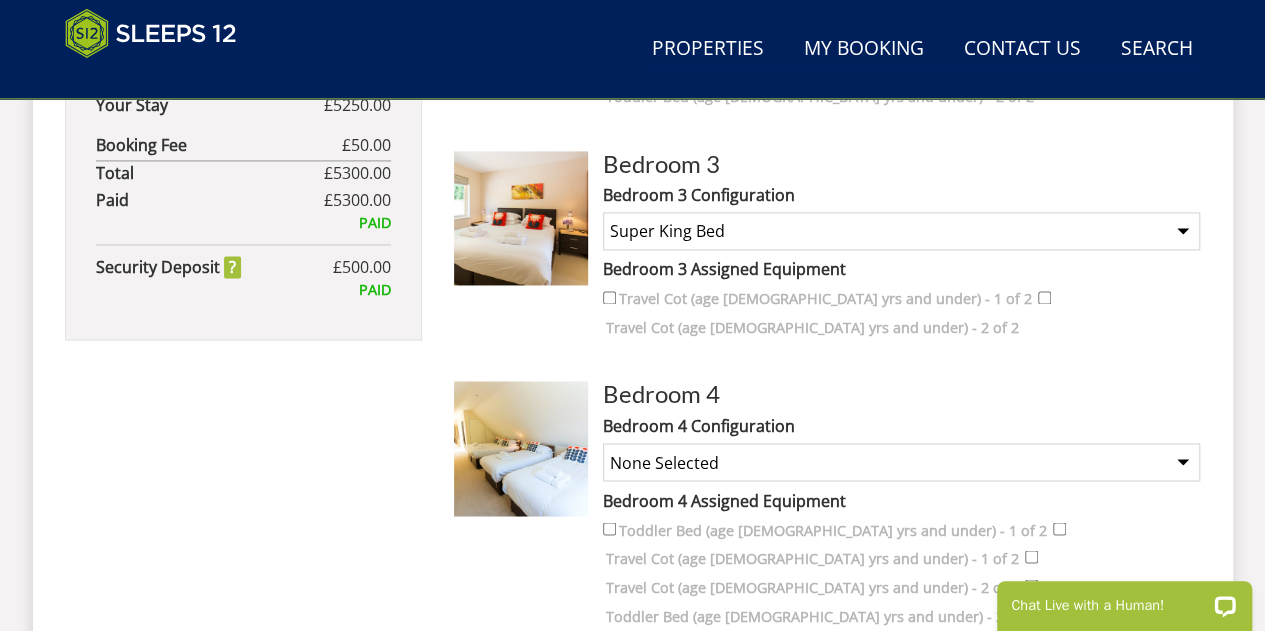 scroll, scrollTop: 1426, scrollLeft: 0, axis: vertical 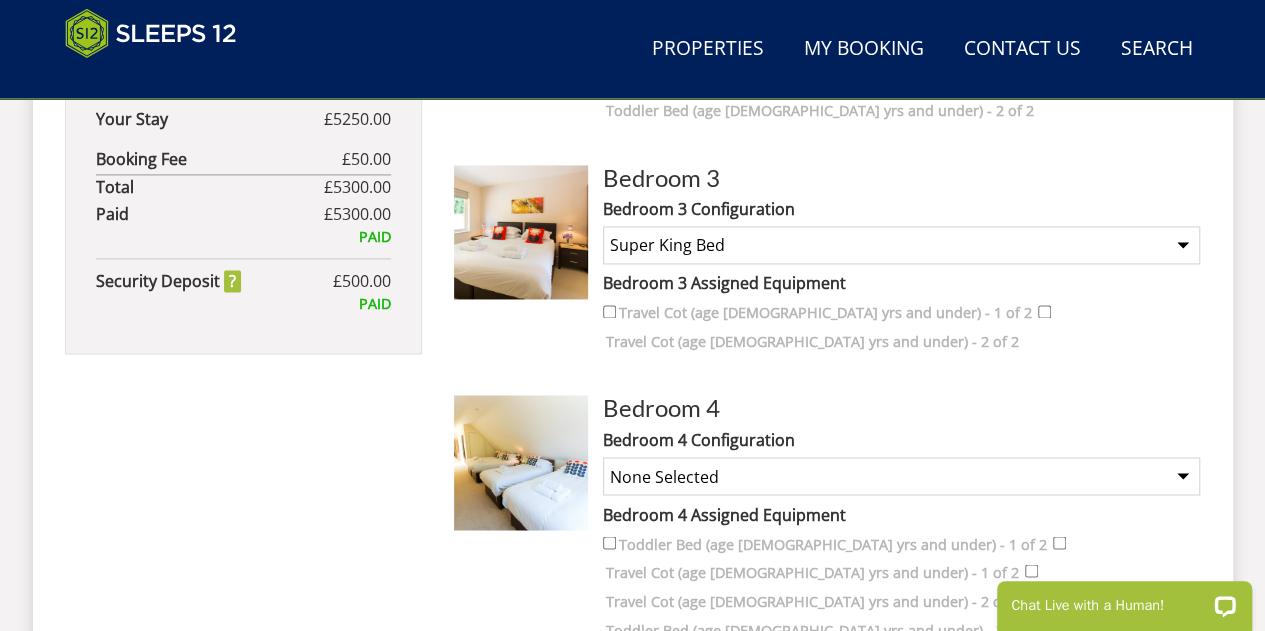 click on "None Selected
2 x Super King Beds
4 x Single Beds
1 x Super King Bed and 2 x Singles" at bounding box center [901, 476] 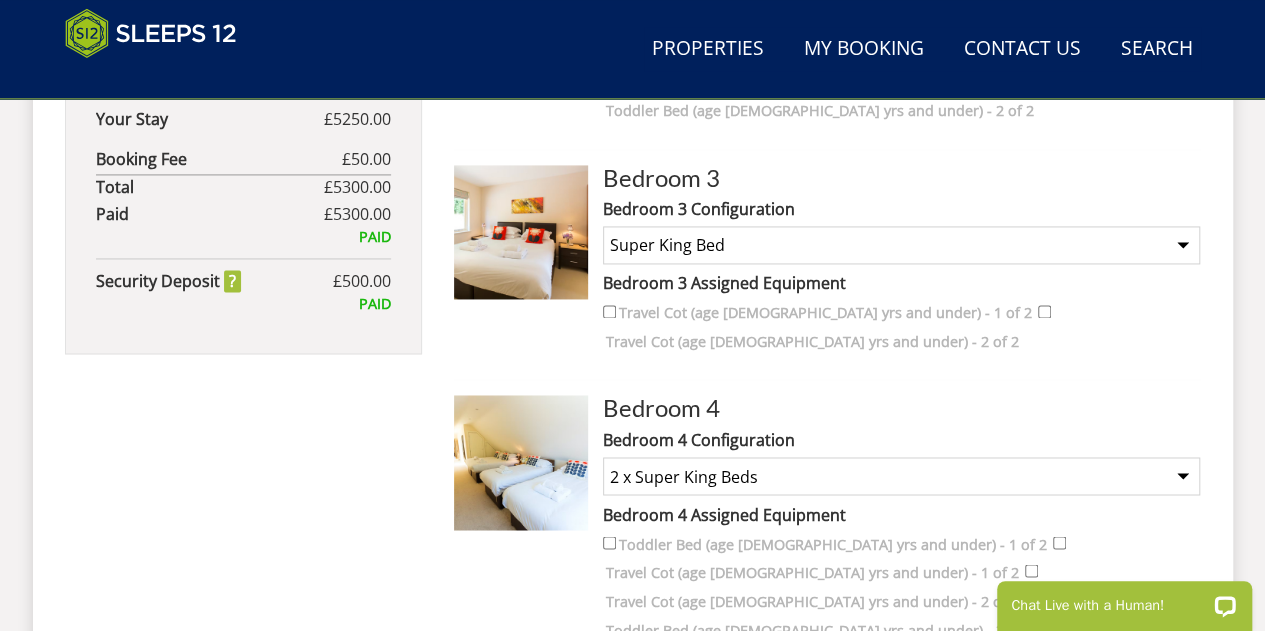 click on "None Selected
2 x Super King Beds
4 x Single Beds
1 x Super King Bed and 2 x Singles" at bounding box center (901, 476) 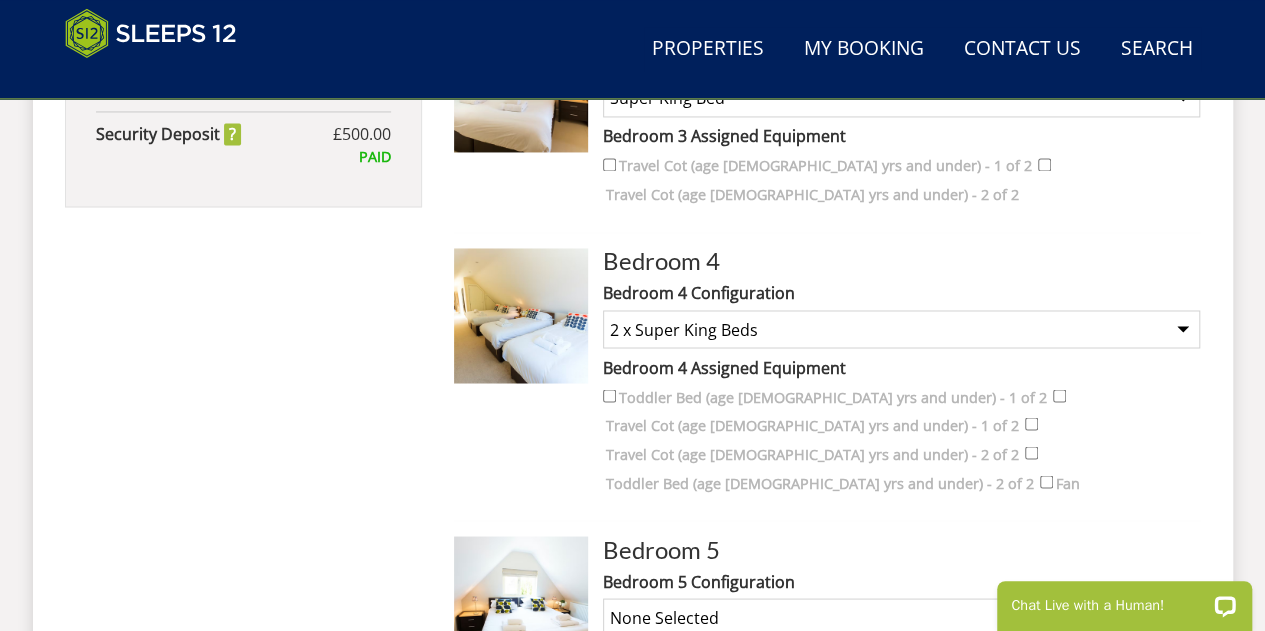 scroll, scrollTop: 1576, scrollLeft: 0, axis: vertical 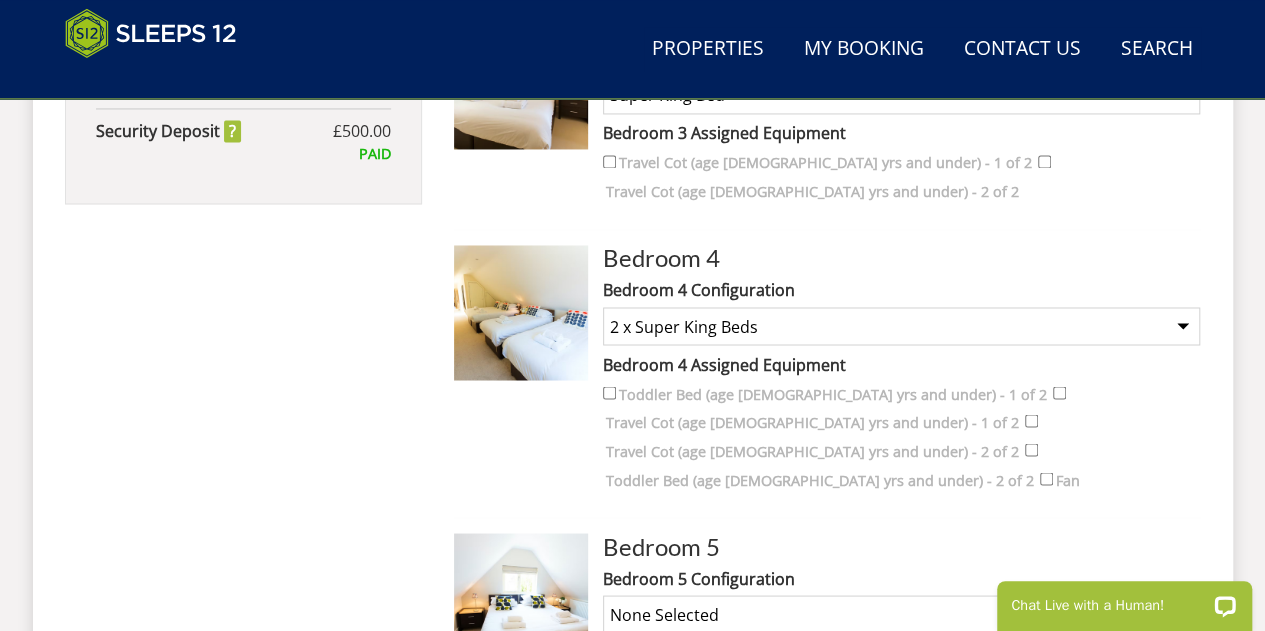 click on "None Selected
Super King Bed
Twin Beds" at bounding box center (901, 614) 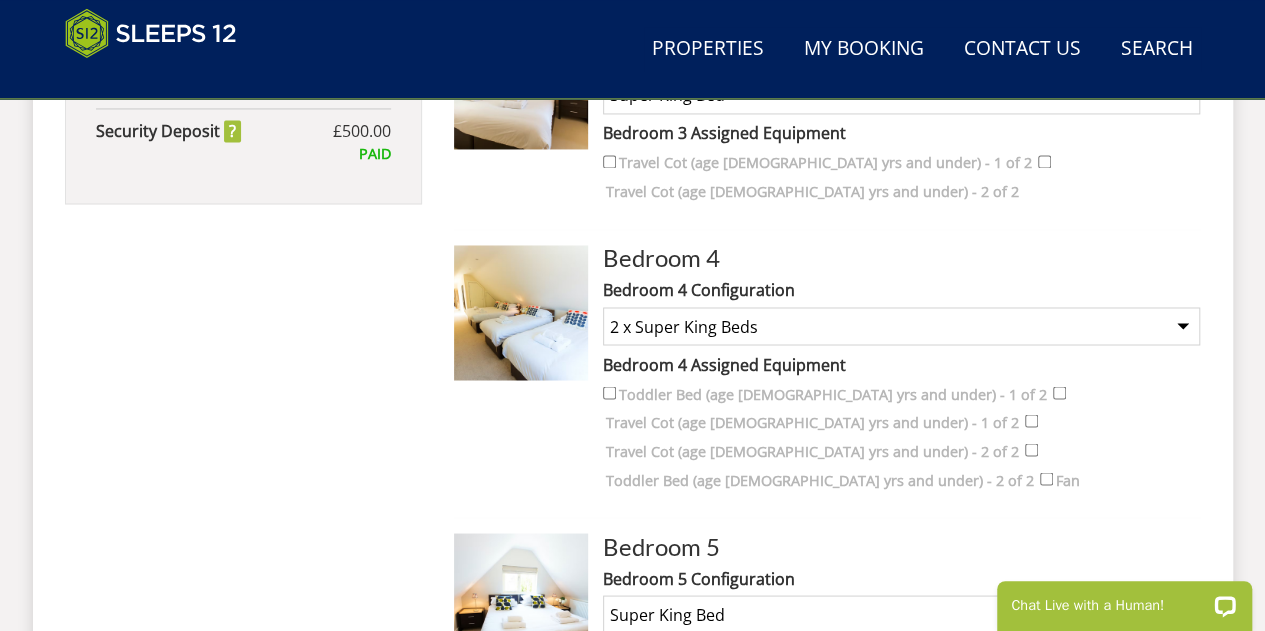 click on "None Selected
Super King Bed
Twin Beds" at bounding box center [901, 614] 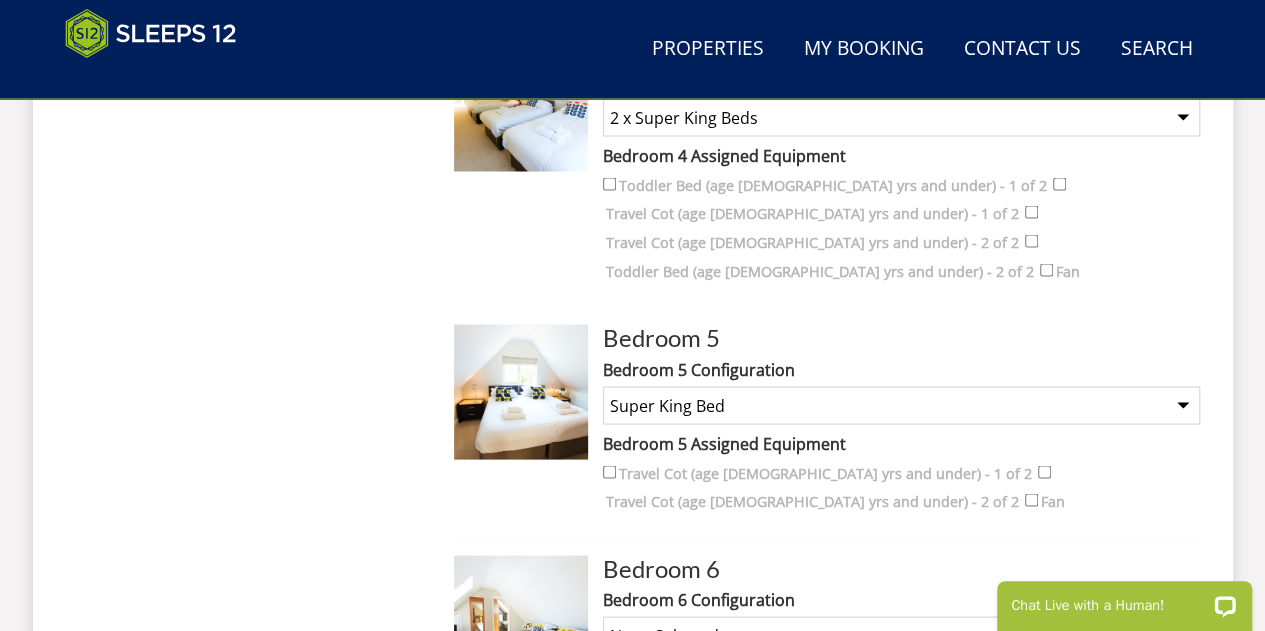 scroll, scrollTop: 1848, scrollLeft: 0, axis: vertical 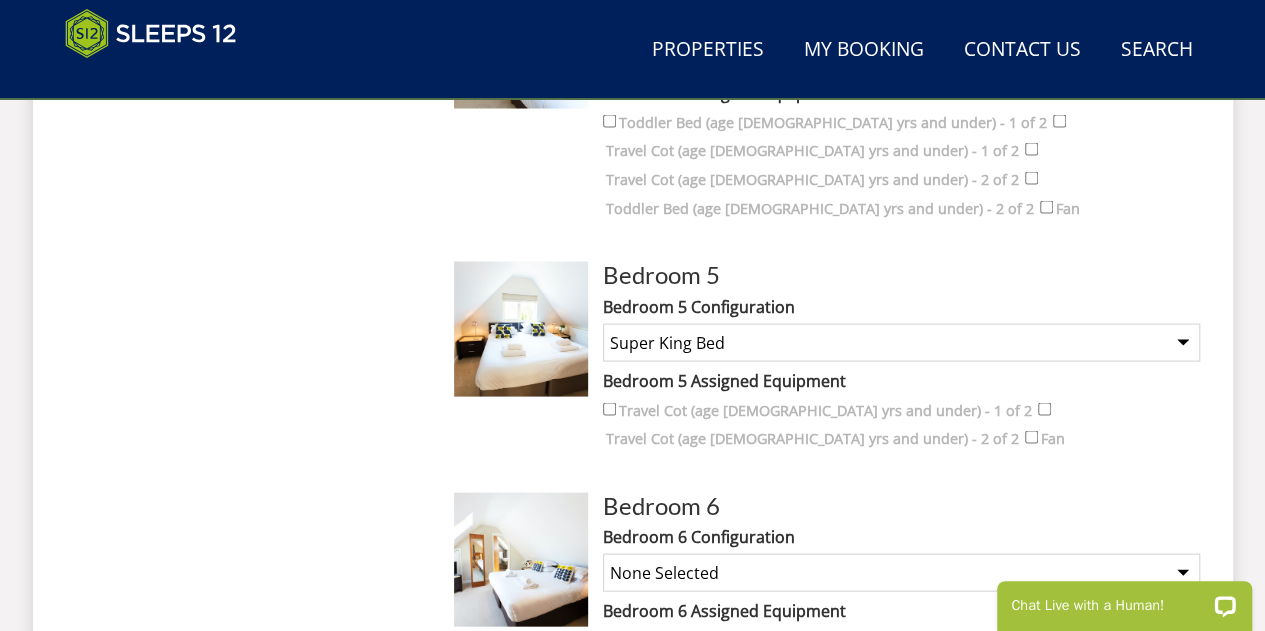 click on "None Selected
Super King Bed
Twin Beds" at bounding box center (901, 572) 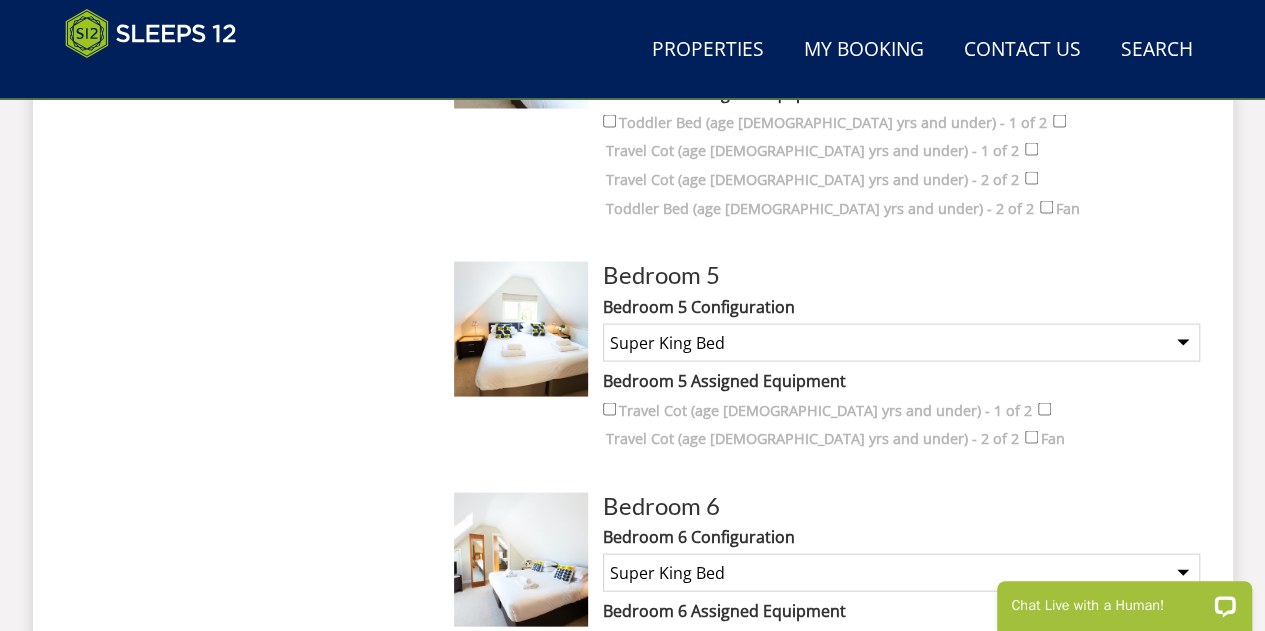 click on "None Selected
Super King Bed
Twin Beds" at bounding box center (901, 572) 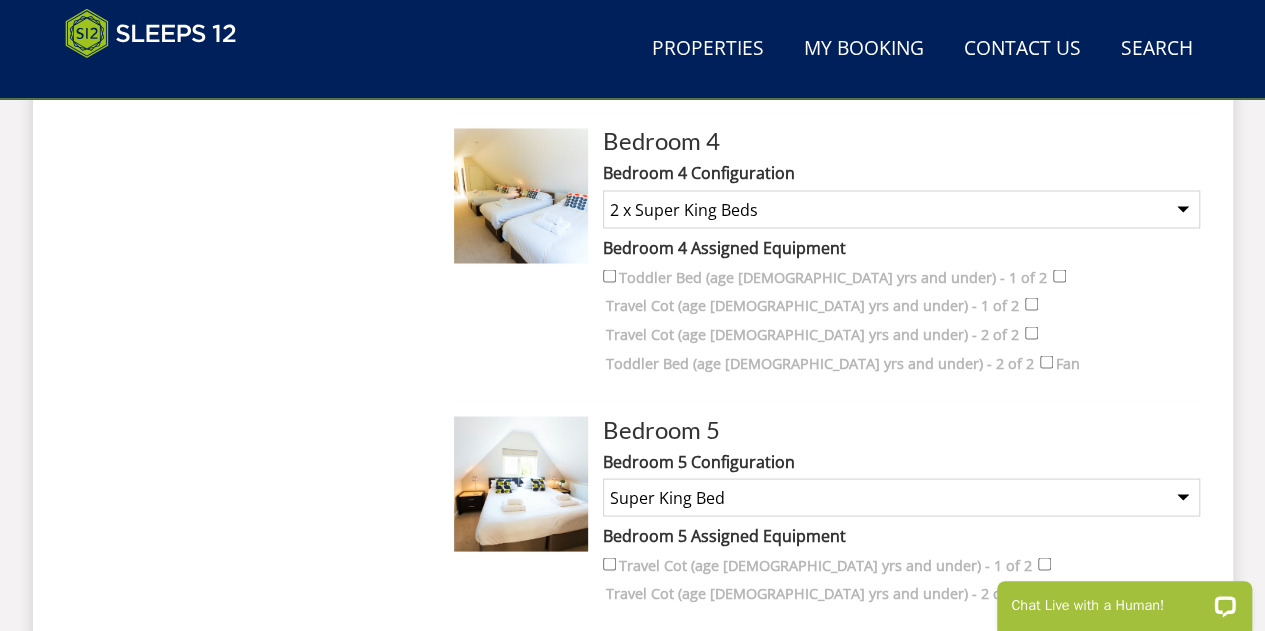 scroll, scrollTop: 1997, scrollLeft: 0, axis: vertical 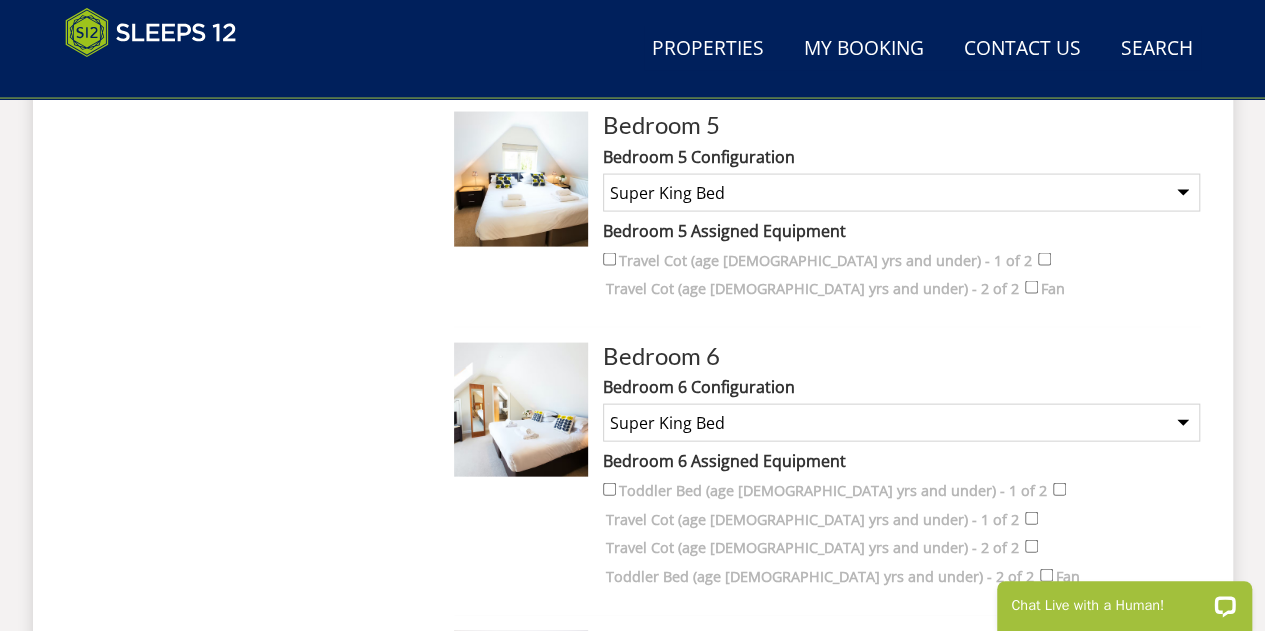 click on "Highchair" at bounding box center [740, 705] 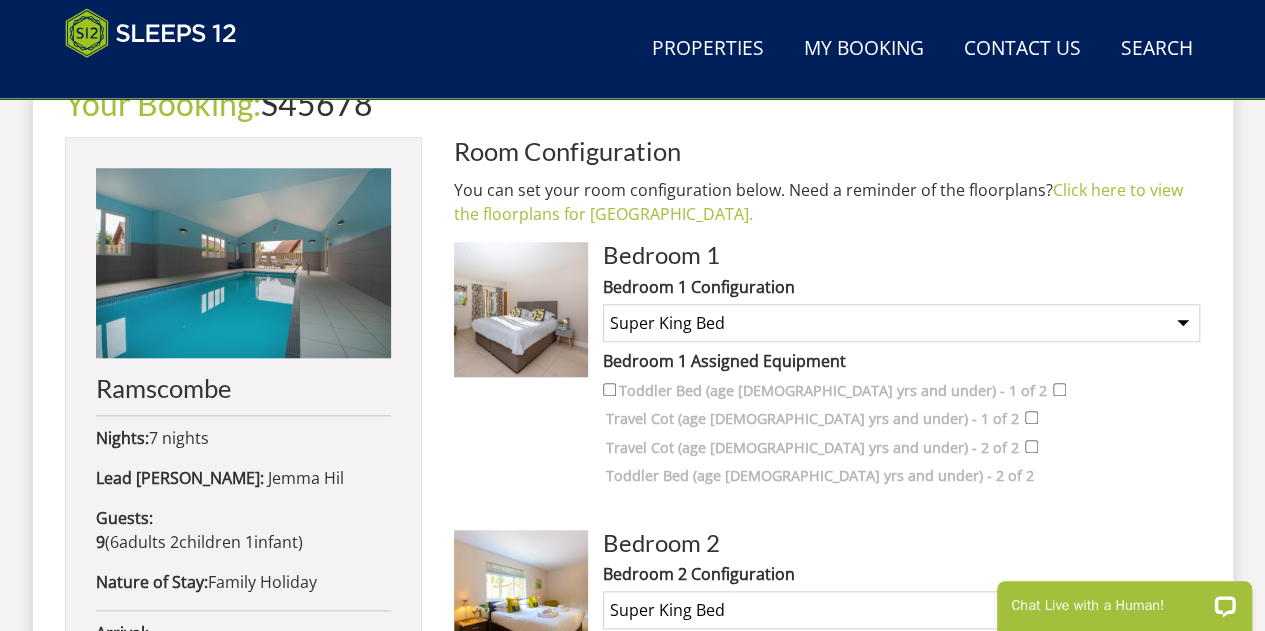 scroll, scrollTop: 774, scrollLeft: 0, axis: vertical 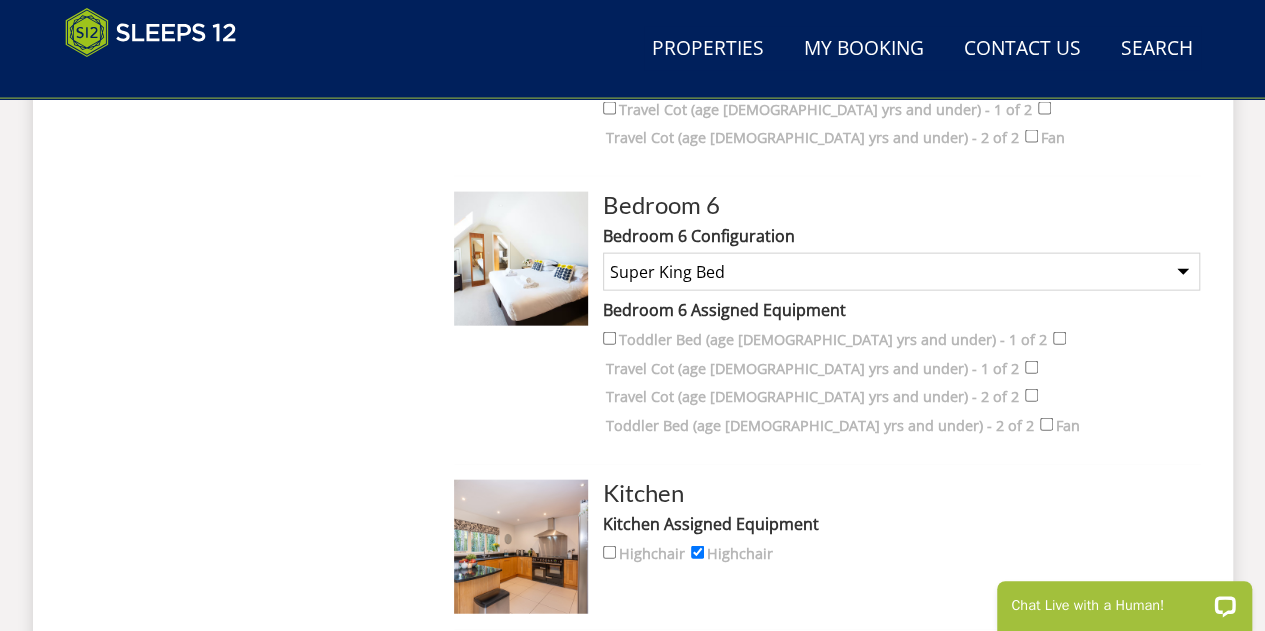 click on "Set Configuration" at bounding box center (827, 720) 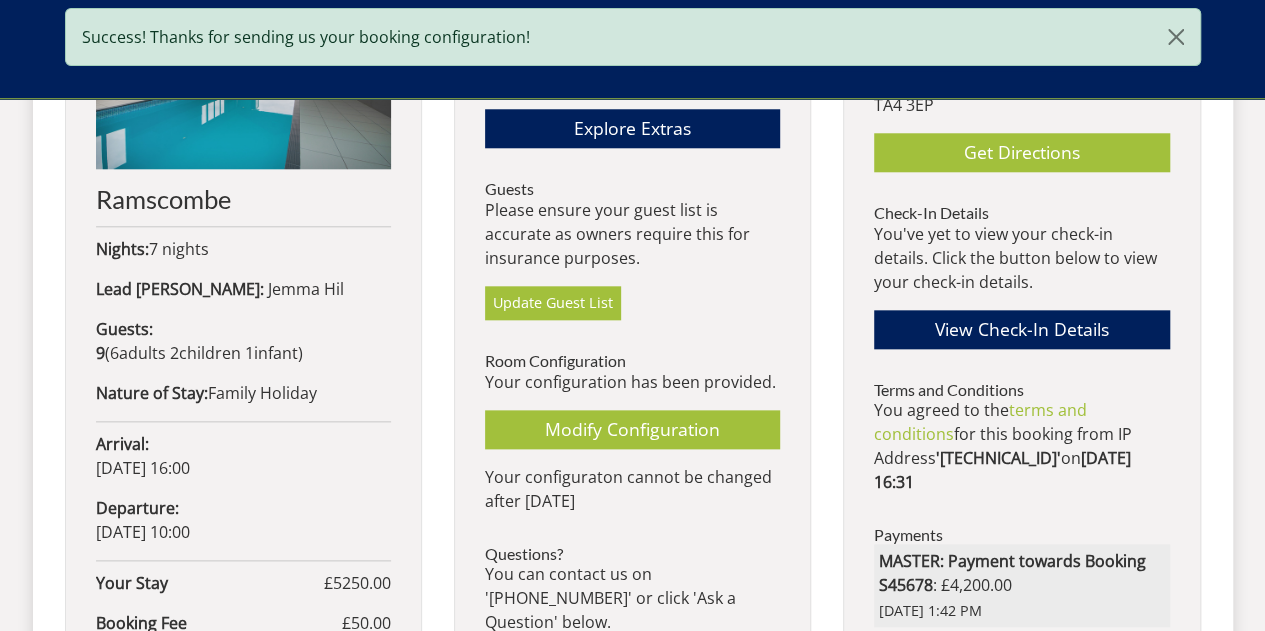 scroll, scrollTop: 1080, scrollLeft: 0, axis: vertical 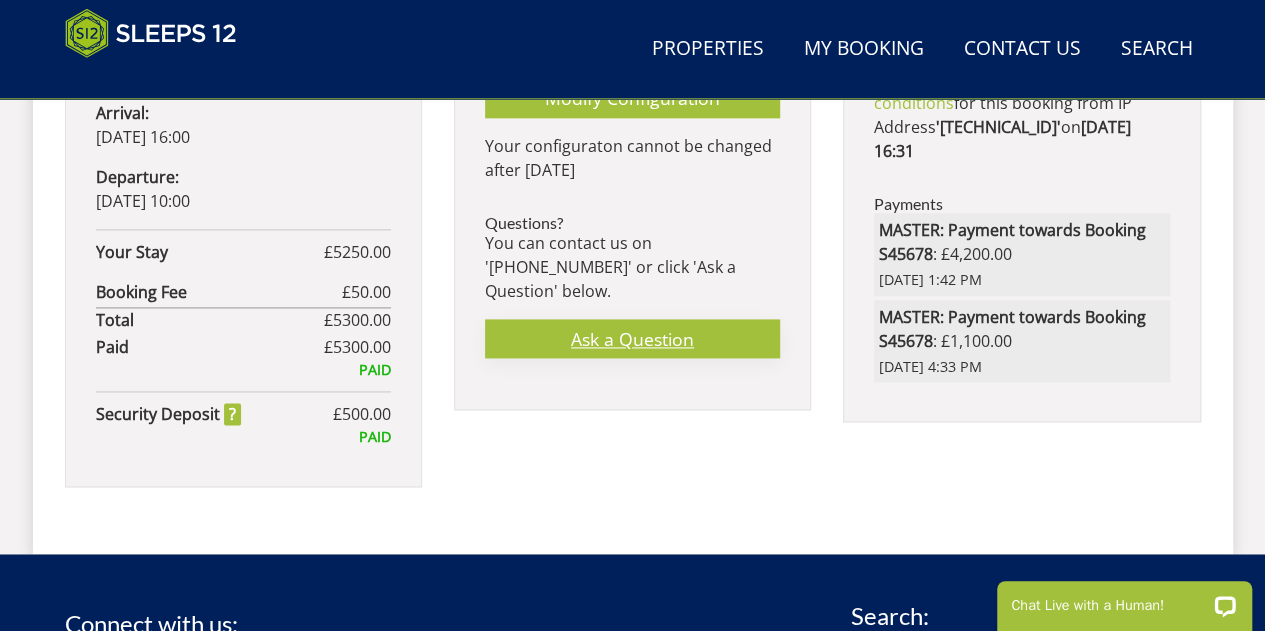 click on "Ask a Question" at bounding box center (632, 338) 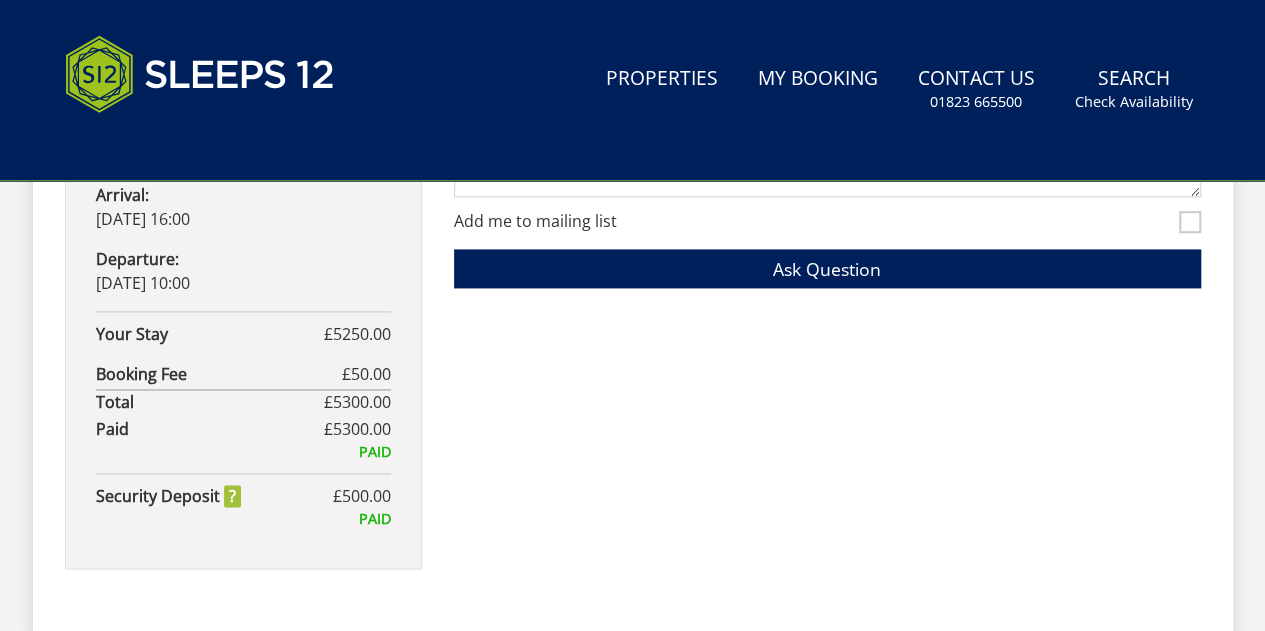 click on "Ask a Question
Forename
Jemma
Surname
Hil
Email
jemma.h.hill@gmail.com
Phone
07580577479
Message
Add me to mailing list
Ask Question" at bounding box center [827, 151] 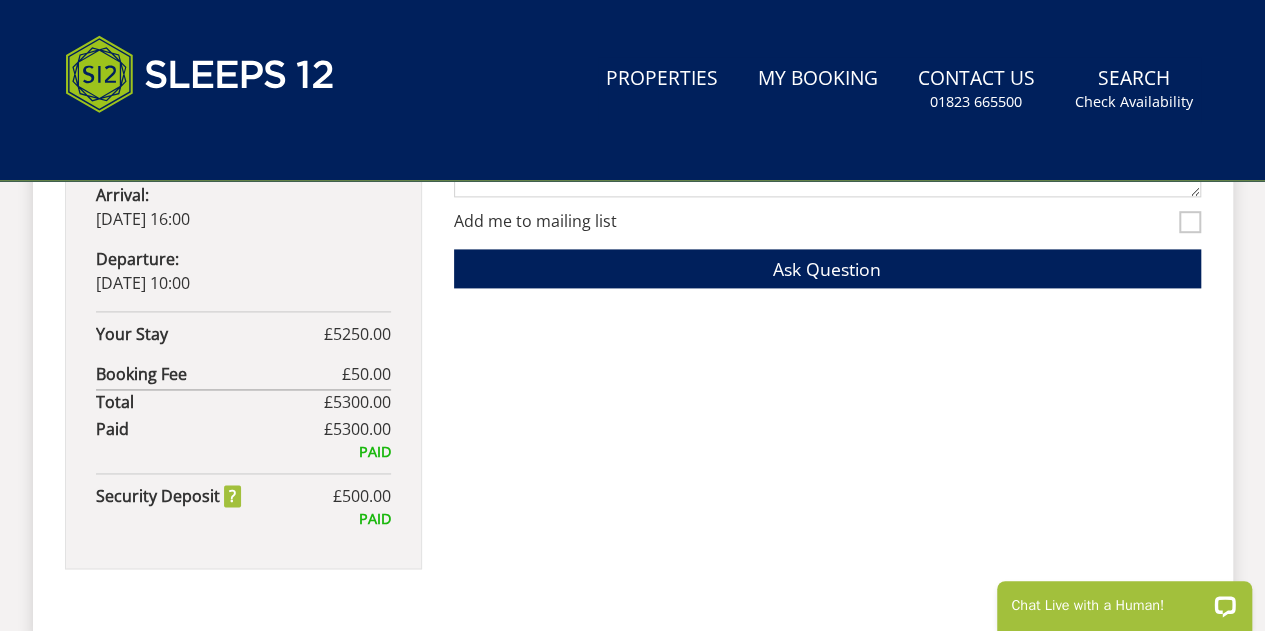 scroll, scrollTop: 0, scrollLeft: 0, axis: both 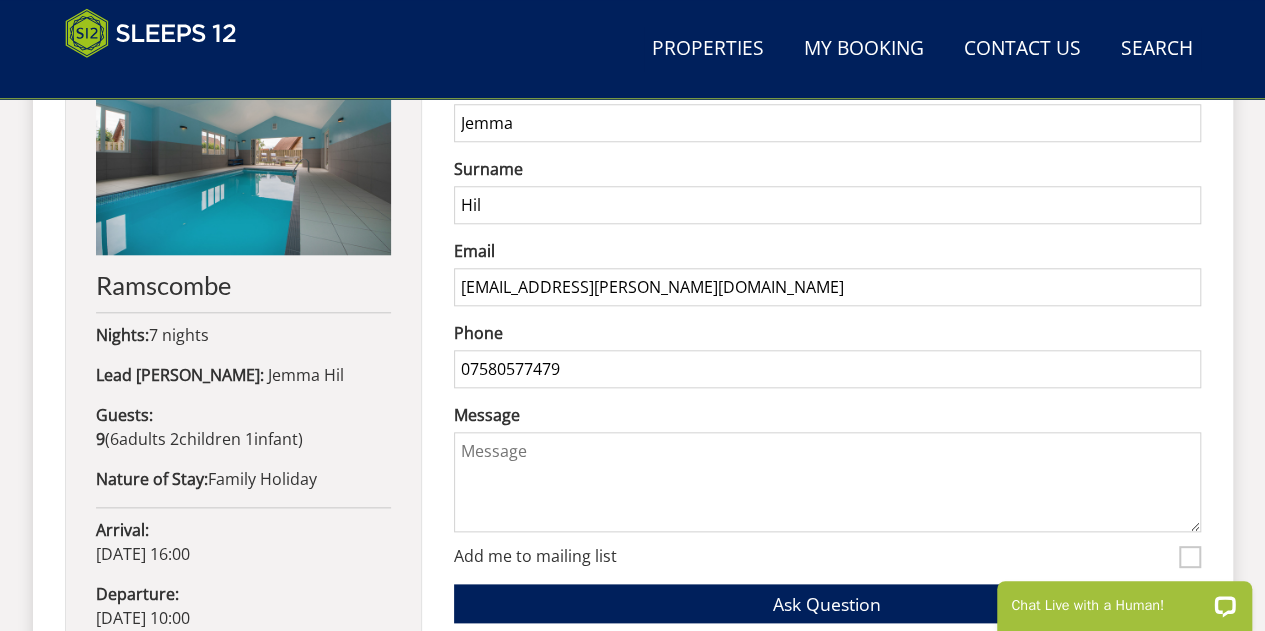 click on "Message" at bounding box center (827, 482) 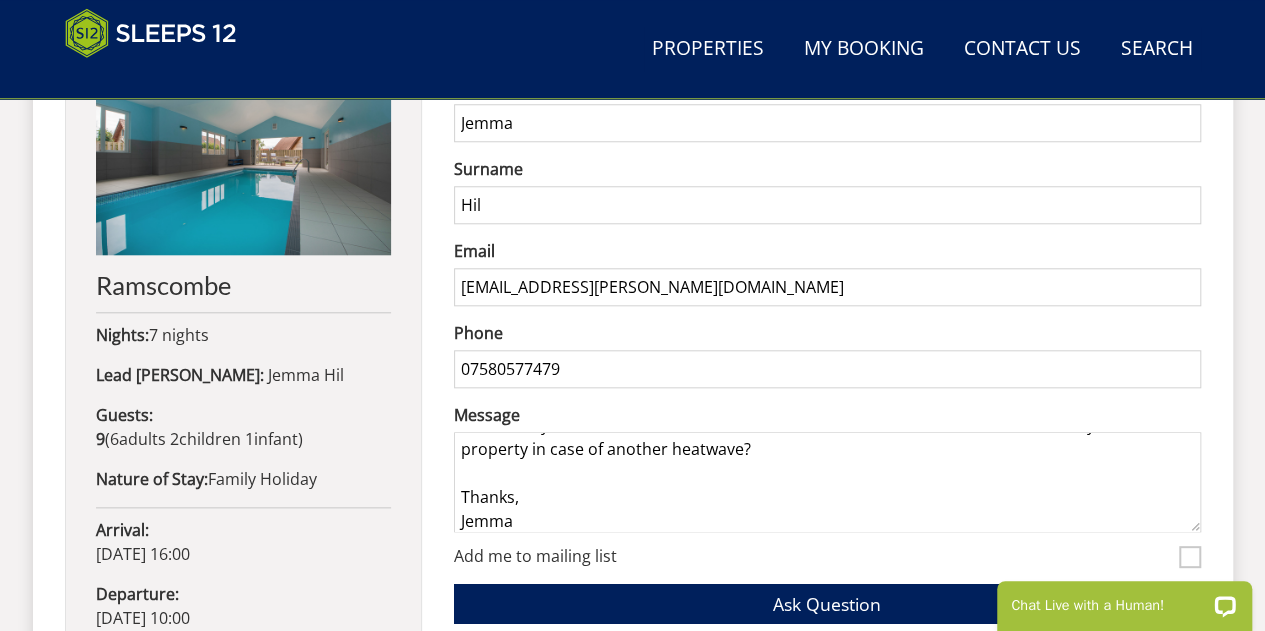 scroll, scrollTop: 153, scrollLeft: 0, axis: vertical 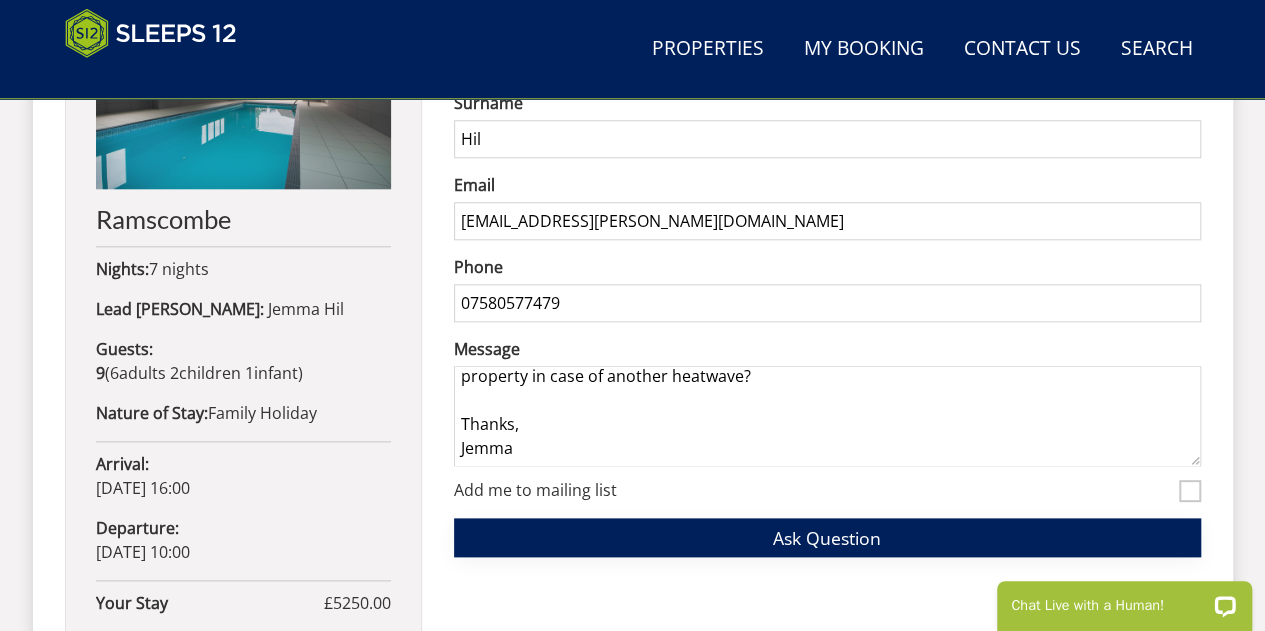 type on "Hi there,
Looking forward to staying in the property in a few weeks time, had a few questions as we have a little one staying with us.
Is there any additional umbrellas for shade outside? On a similar note, are there any fans in the property in case of another heatwave?
Thanks,
Jemma" 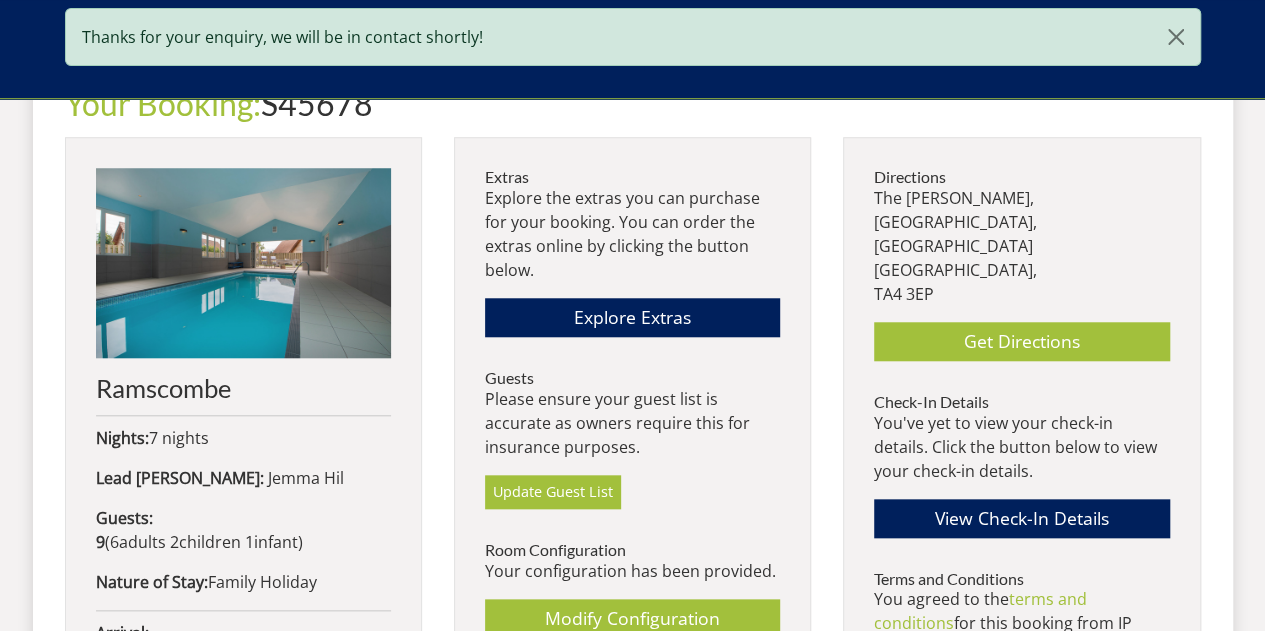 scroll, scrollTop: 1035, scrollLeft: 0, axis: vertical 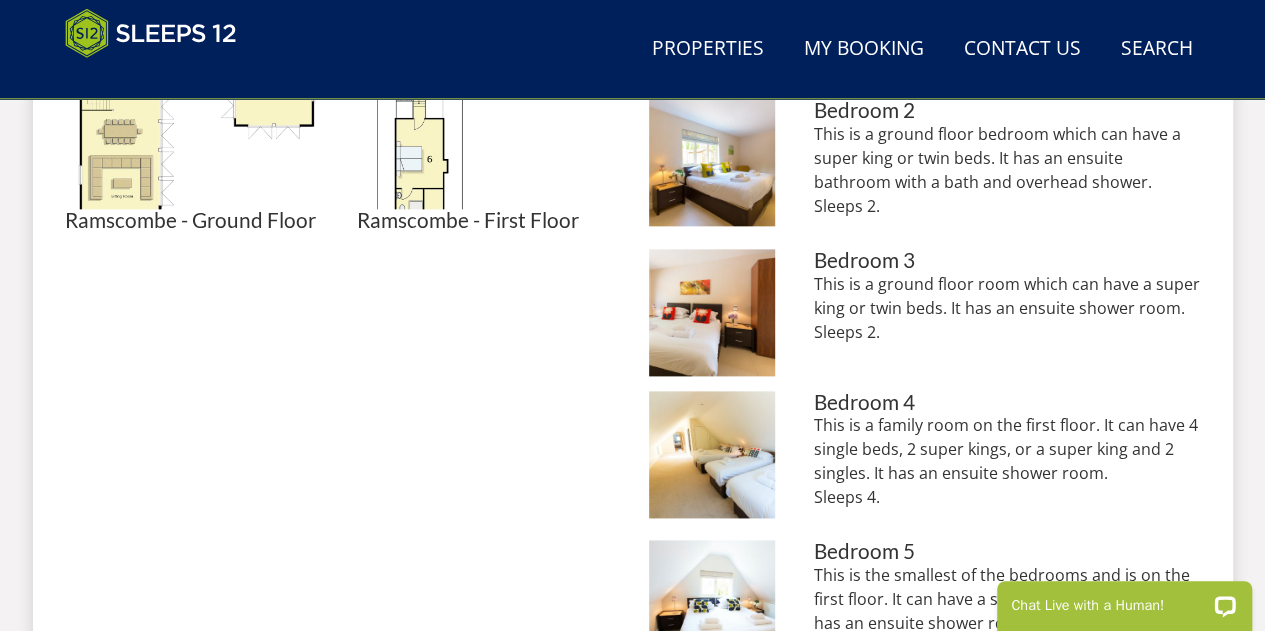 click on "This is a ground floor room which can have a super king or twin beds. It has an ensuite shower room.
Sleeps 2." at bounding box center (1007, 308) 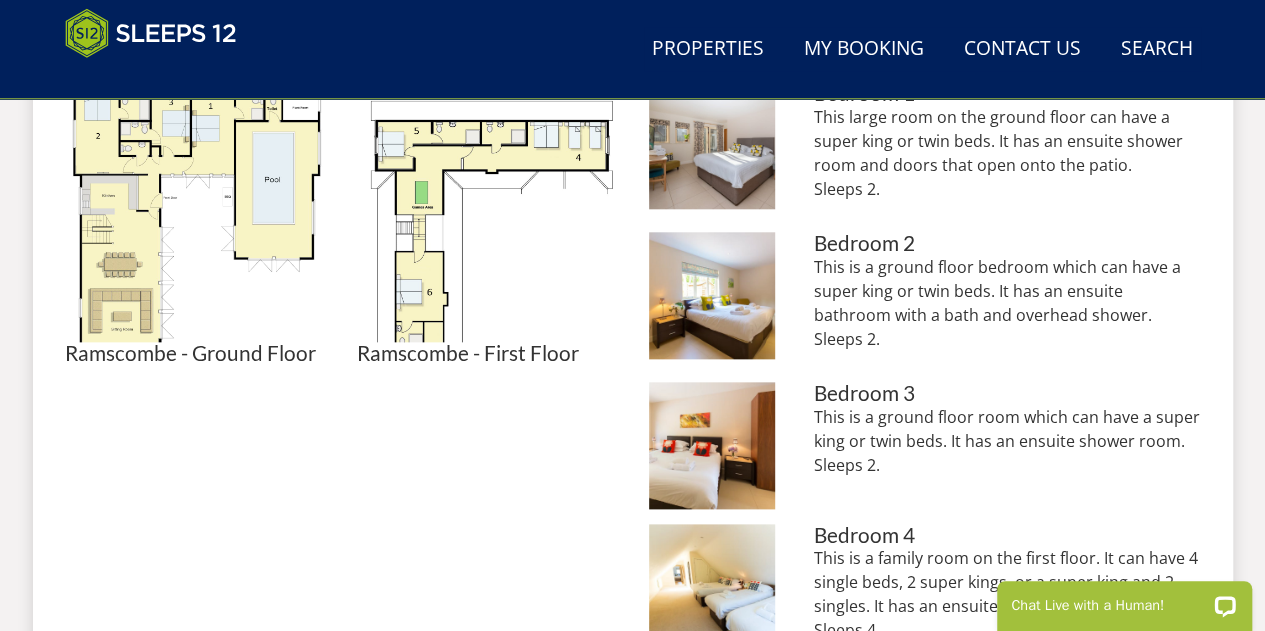 scroll, scrollTop: 959, scrollLeft: 0, axis: vertical 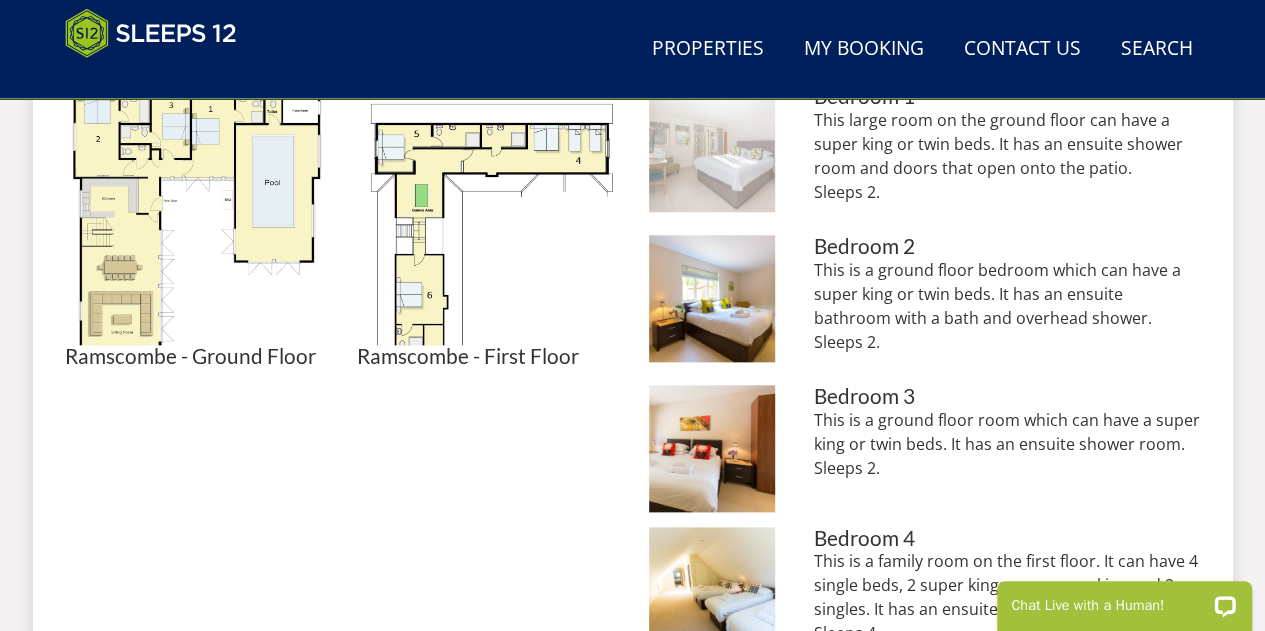 click at bounding box center (712, 148) 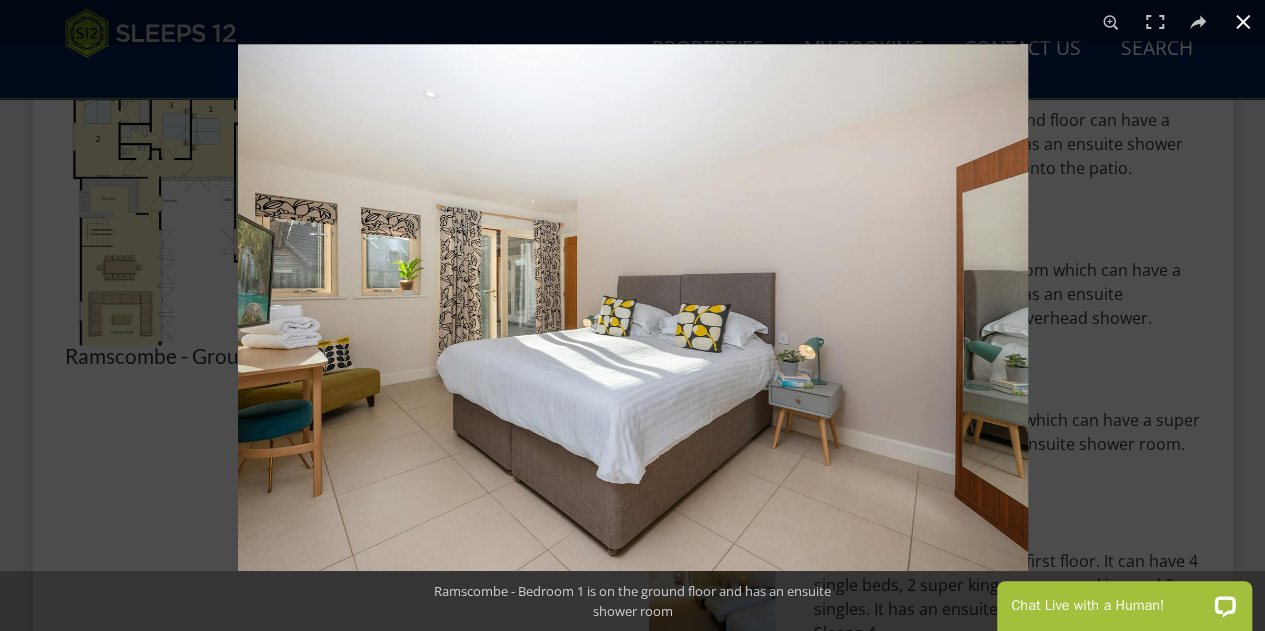 click at bounding box center (870, 359) 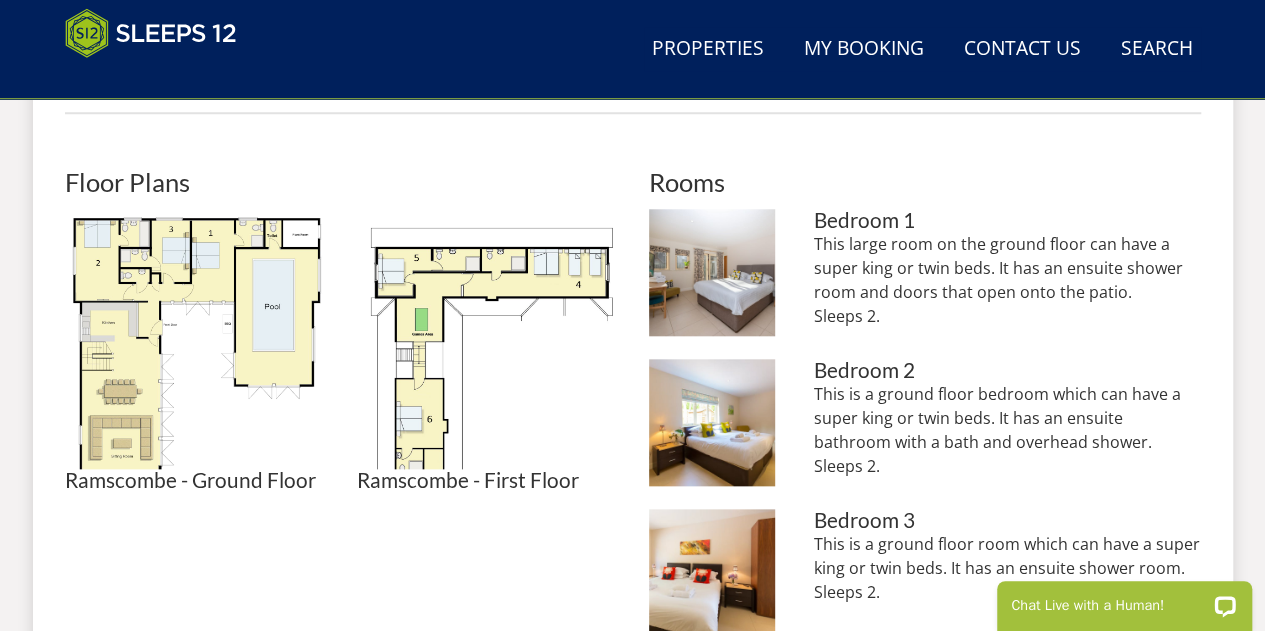 scroll, scrollTop: 833, scrollLeft: 0, axis: vertical 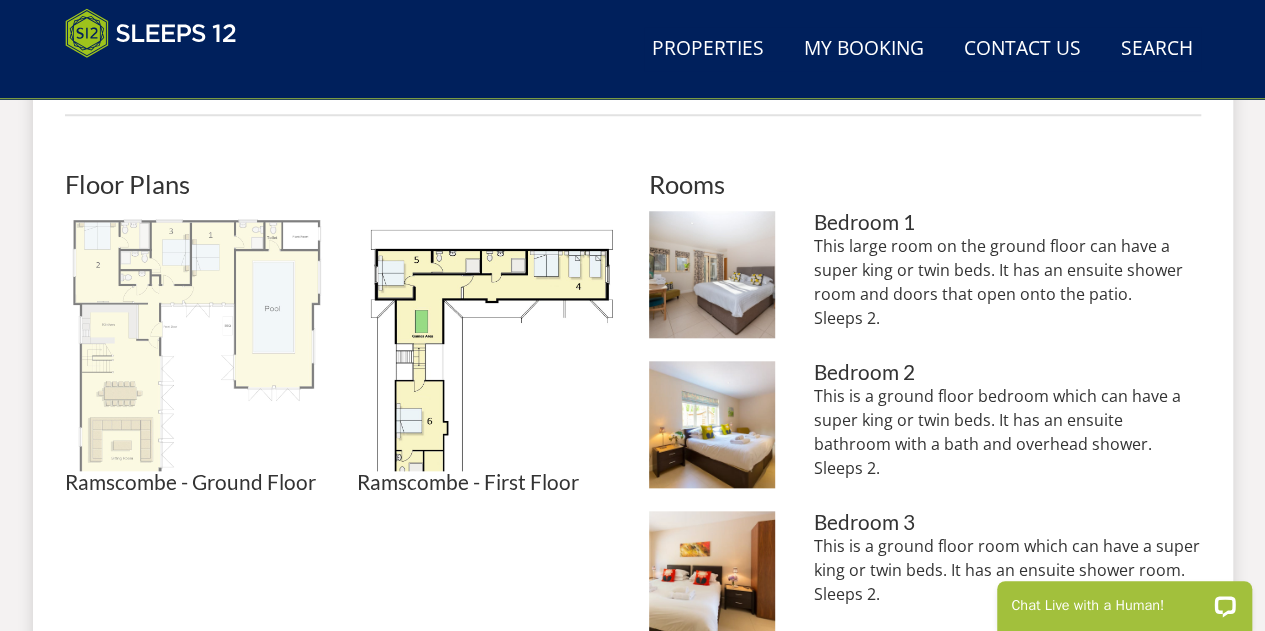 click at bounding box center [195, 341] 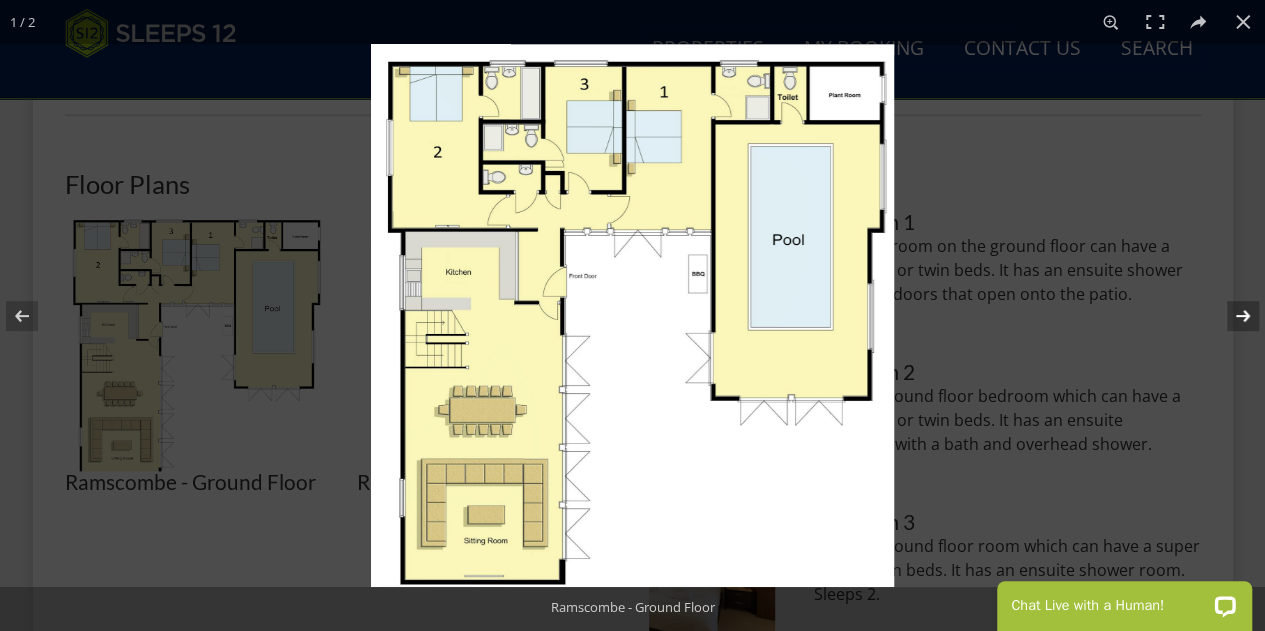click at bounding box center [1230, 316] 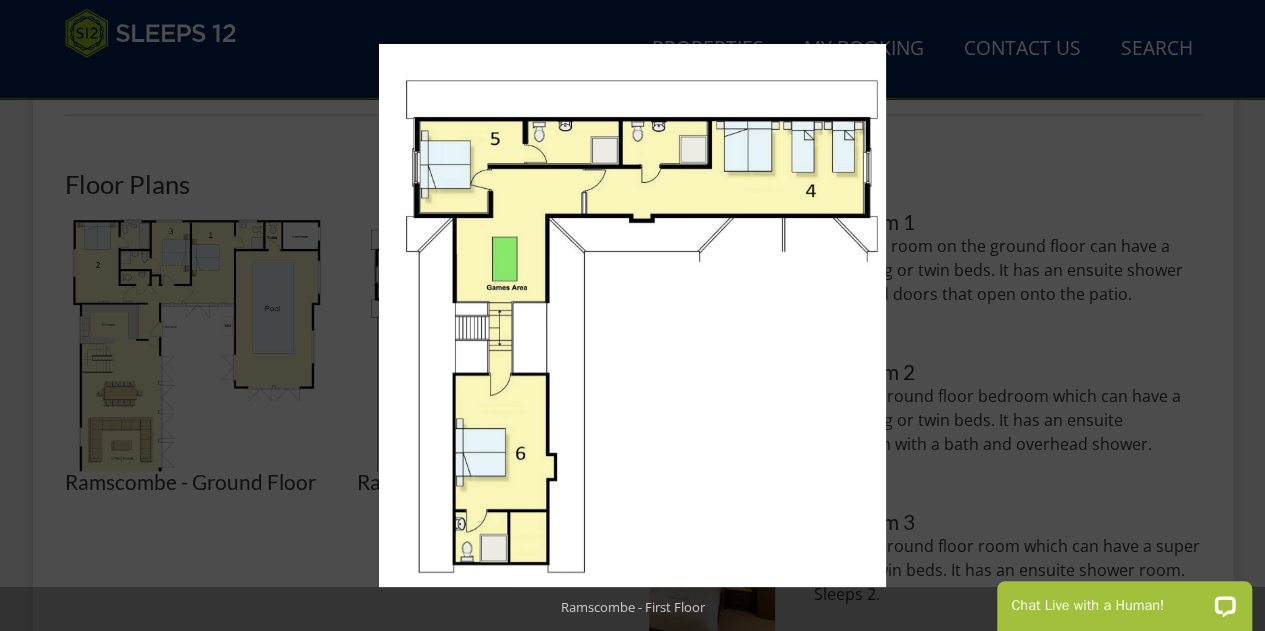 click at bounding box center [1230, 316] 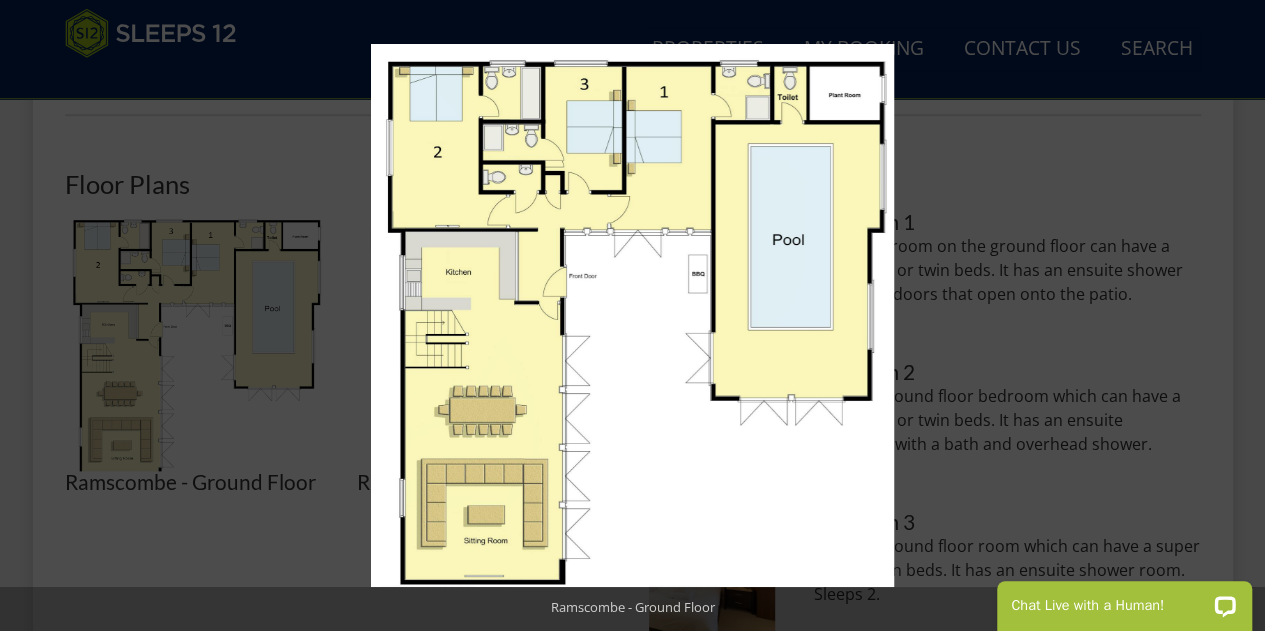click at bounding box center [1230, 316] 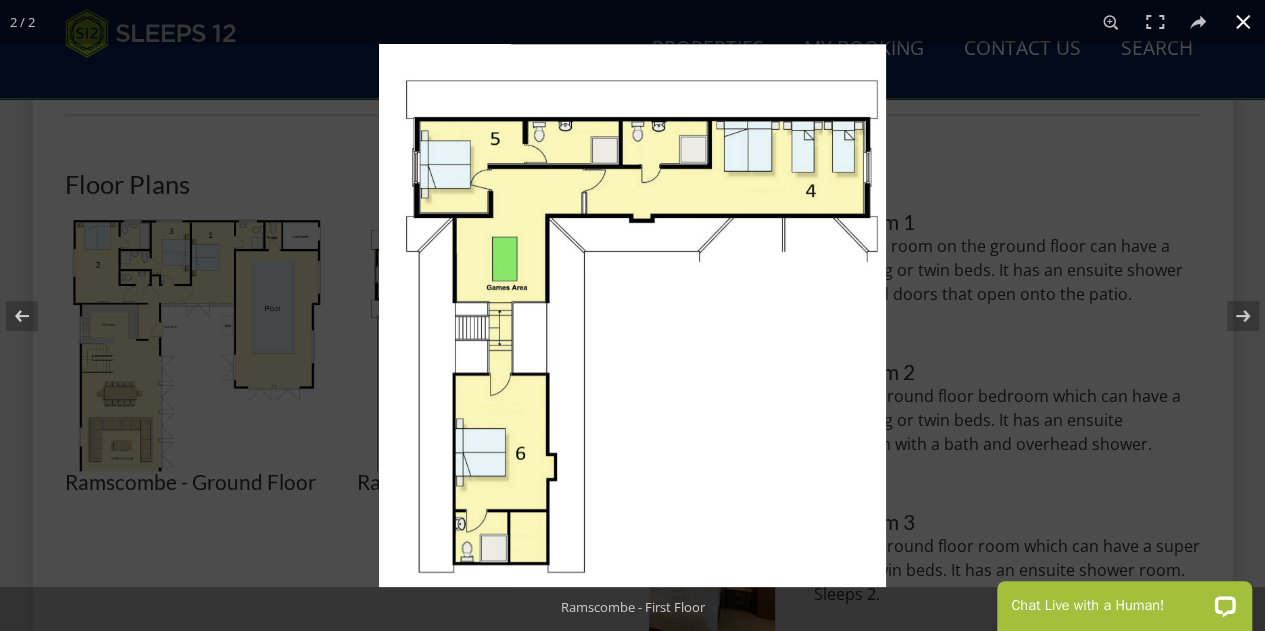 click at bounding box center (1011, 359) 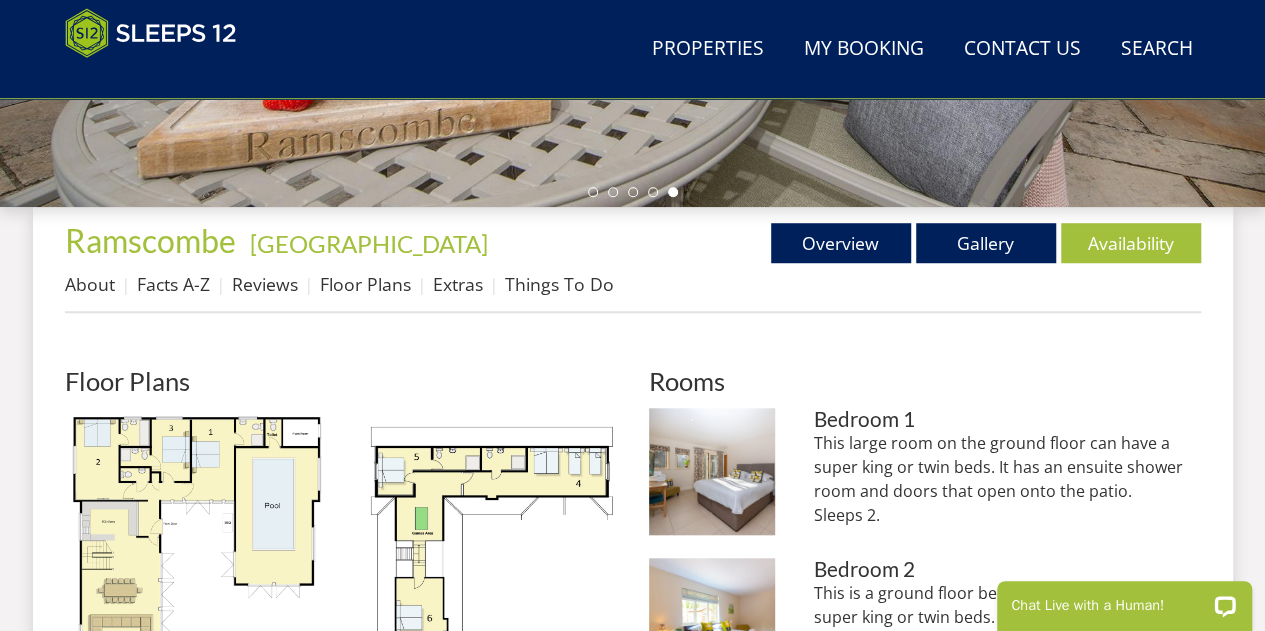 scroll, scrollTop: 637, scrollLeft: 0, axis: vertical 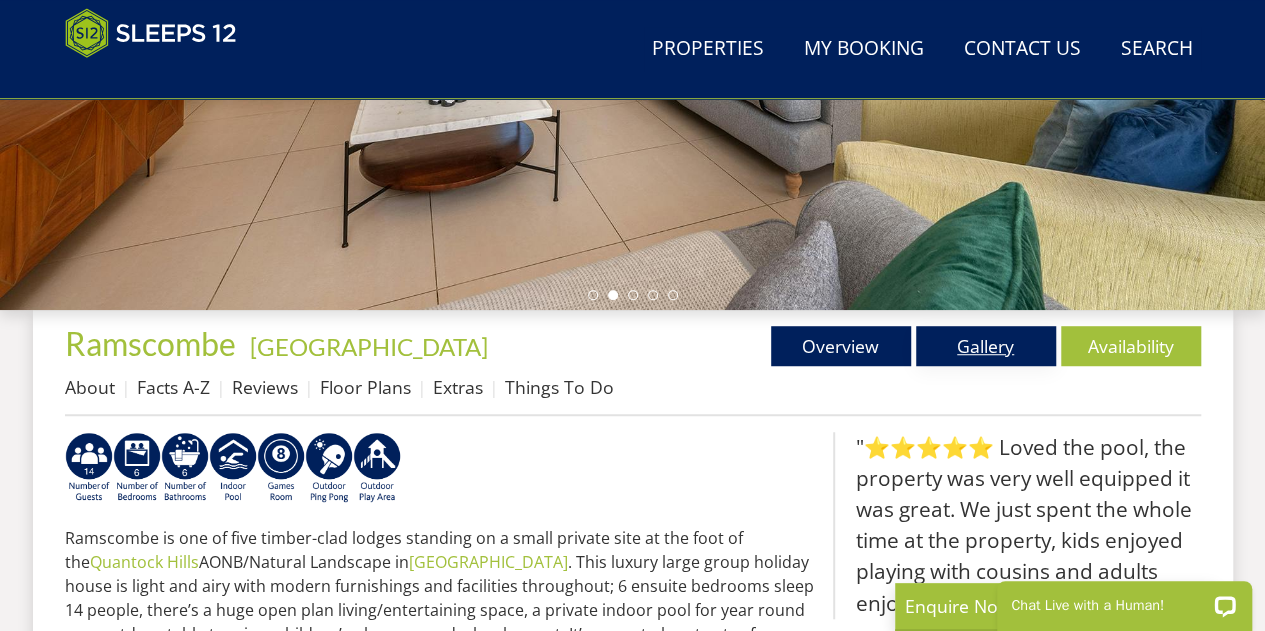 click on "Gallery" at bounding box center [986, 346] 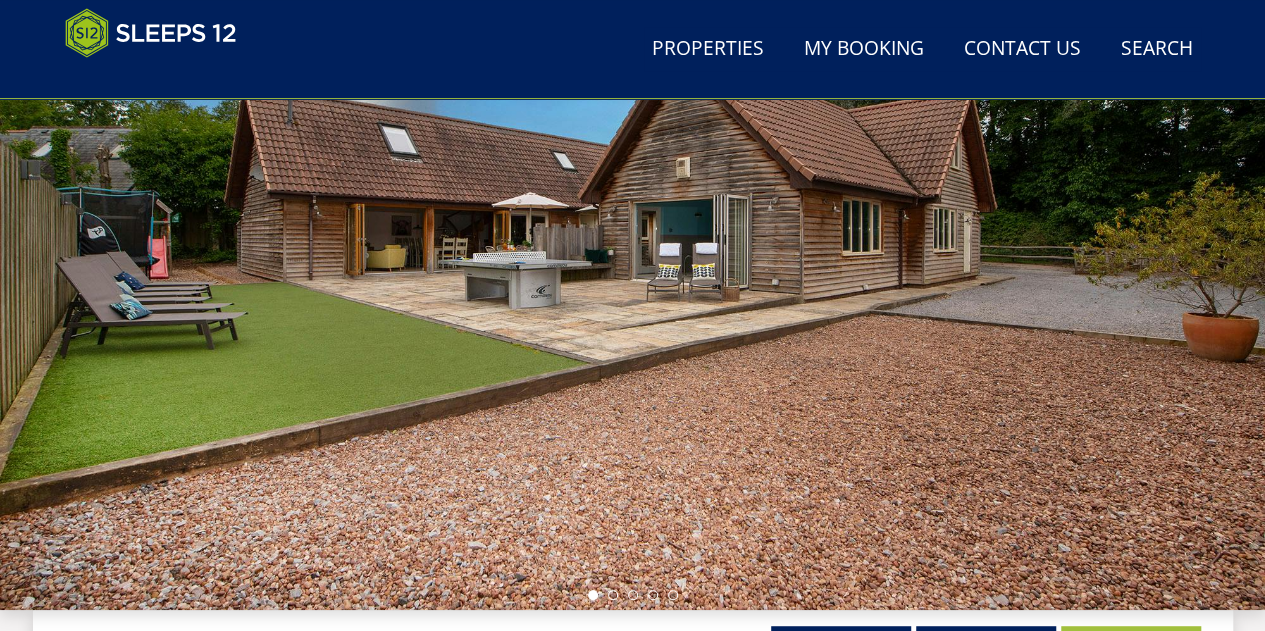 scroll, scrollTop: 230, scrollLeft: 0, axis: vertical 